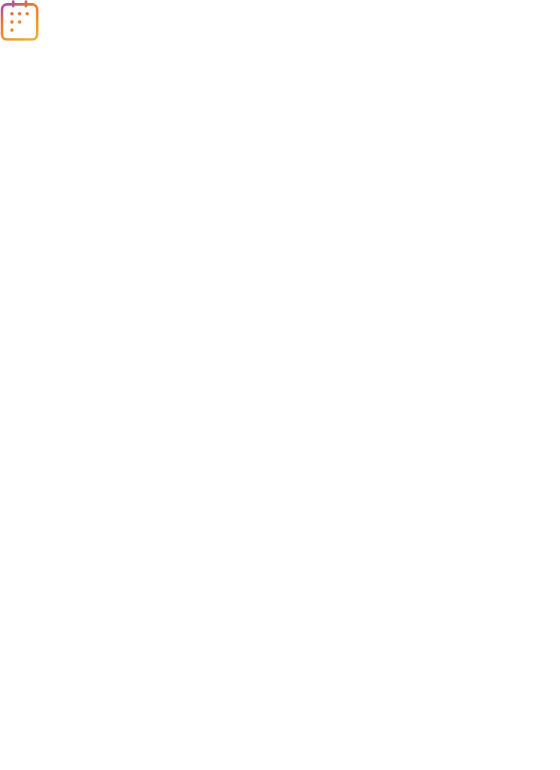 scroll, scrollTop: 0, scrollLeft: 0, axis: both 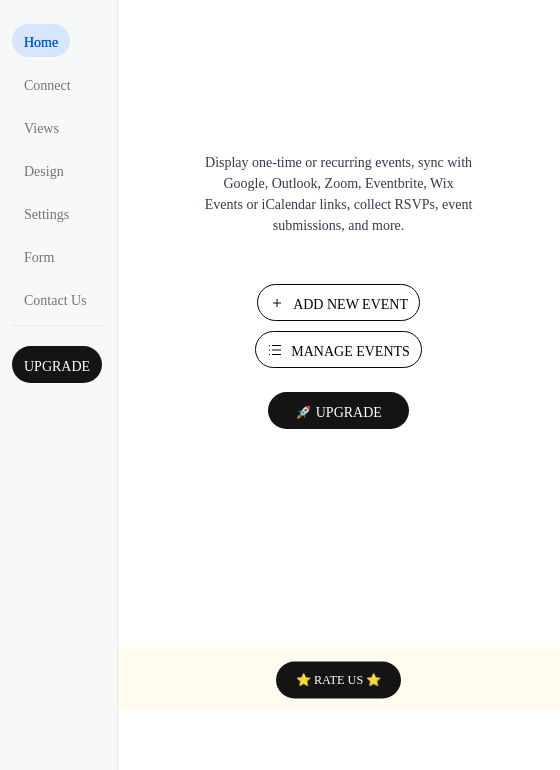 click on "Manage Events" at bounding box center [350, 351] 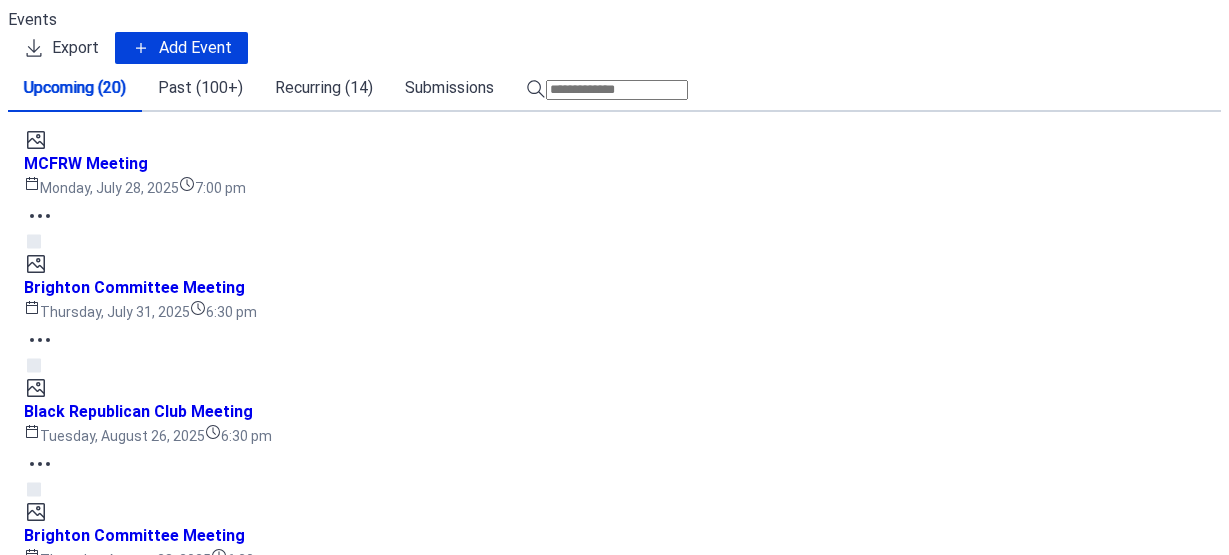 scroll, scrollTop: 0, scrollLeft: 0, axis: both 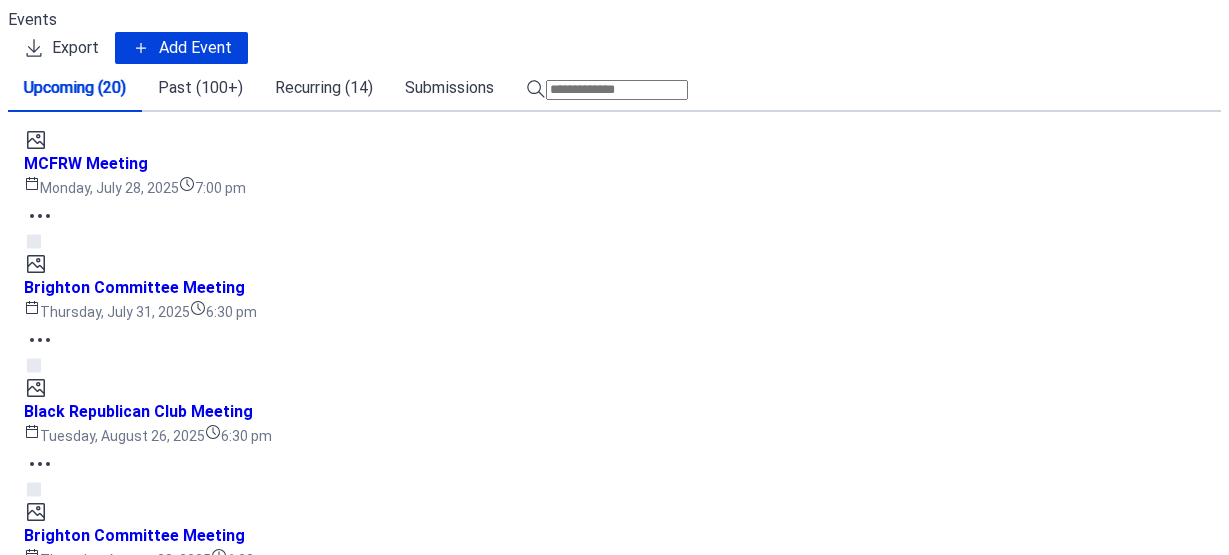 click on "Recurring (14)" at bounding box center (324, 88) 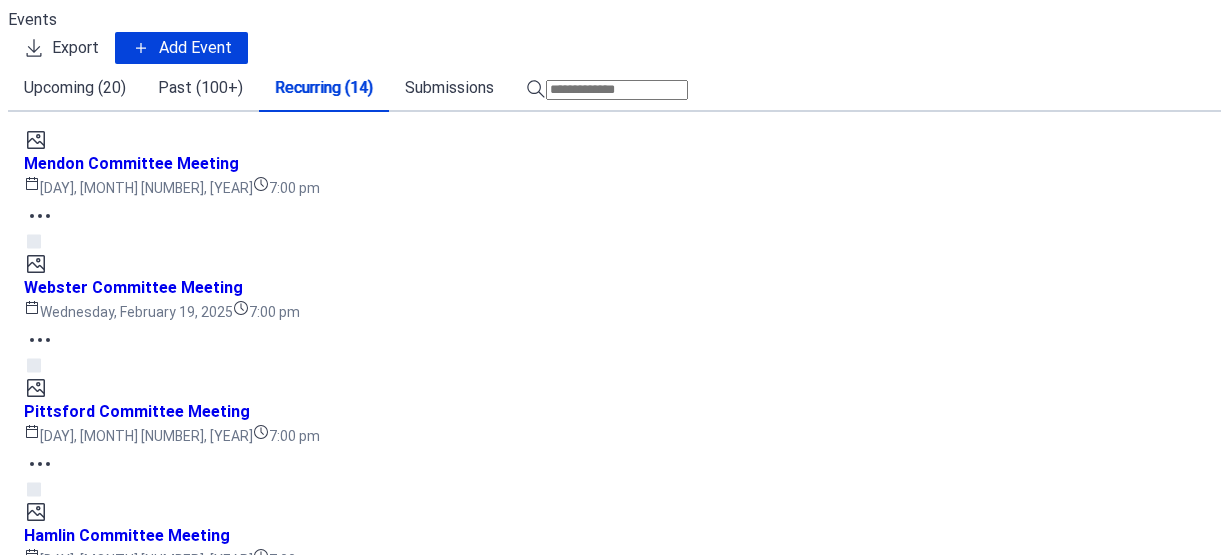 scroll, scrollTop: 1300, scrollLeft: 0, axis: vertical 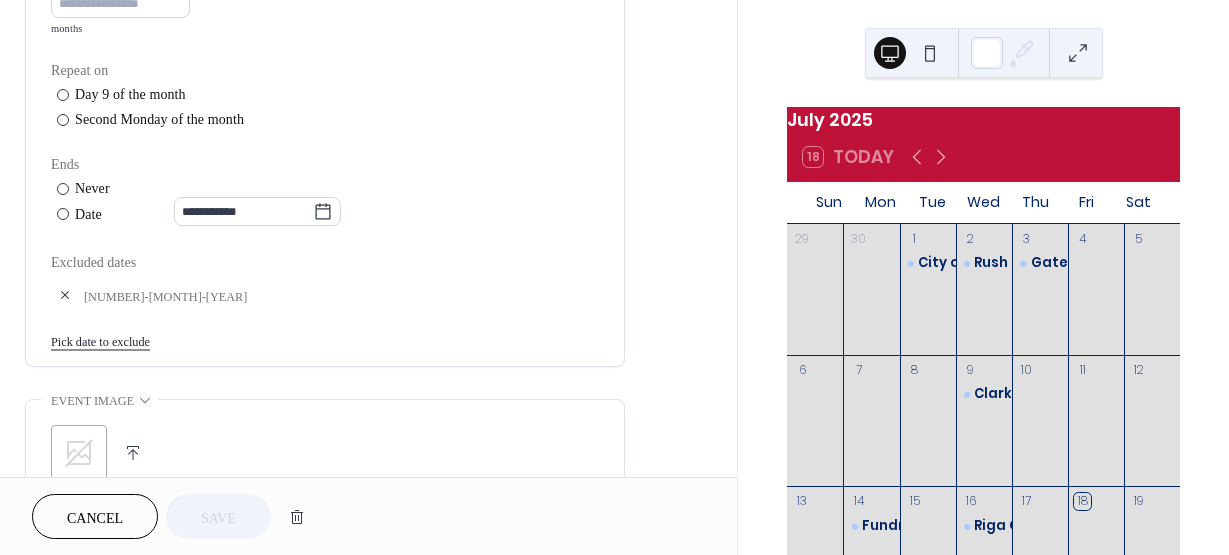 click on "Pick date to exclude" at bounding box center [100, 340] 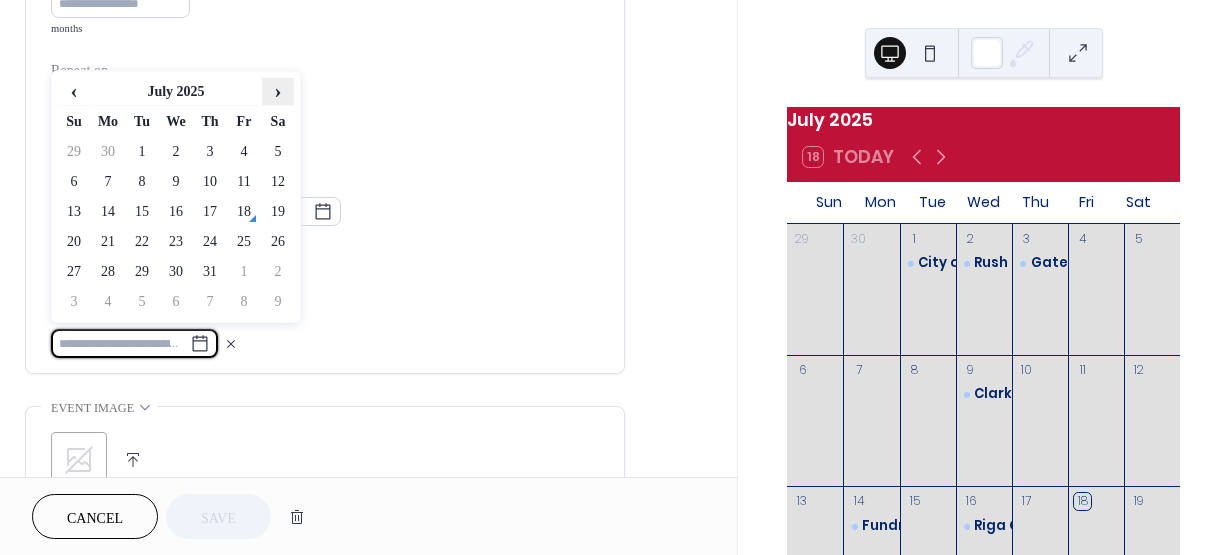 click on "›" at bounding box center [278, 91] 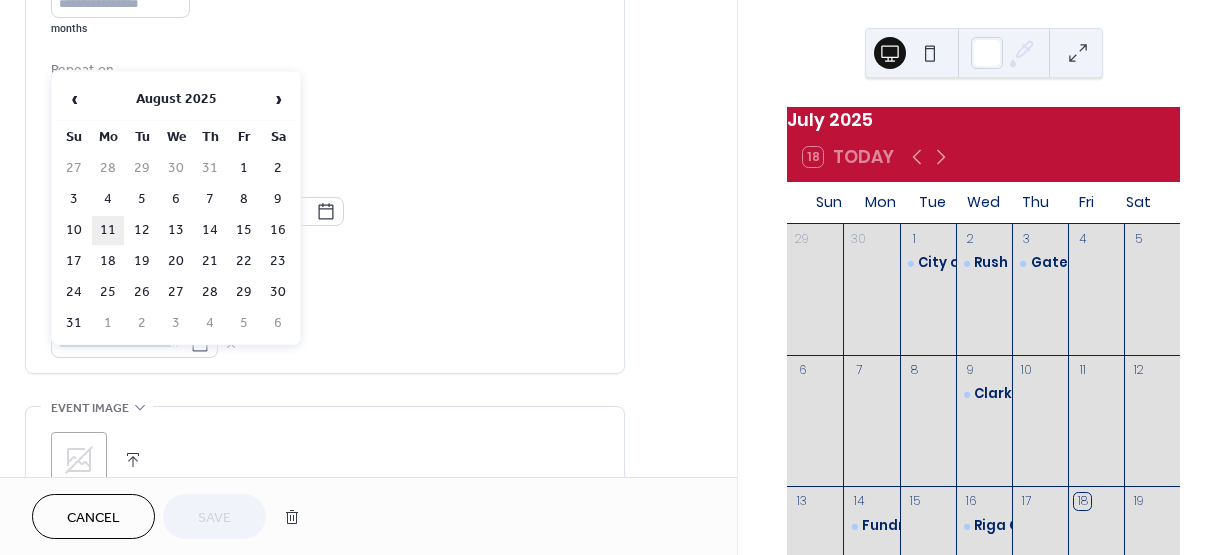 click on "11" at bounding box center (108, 230) 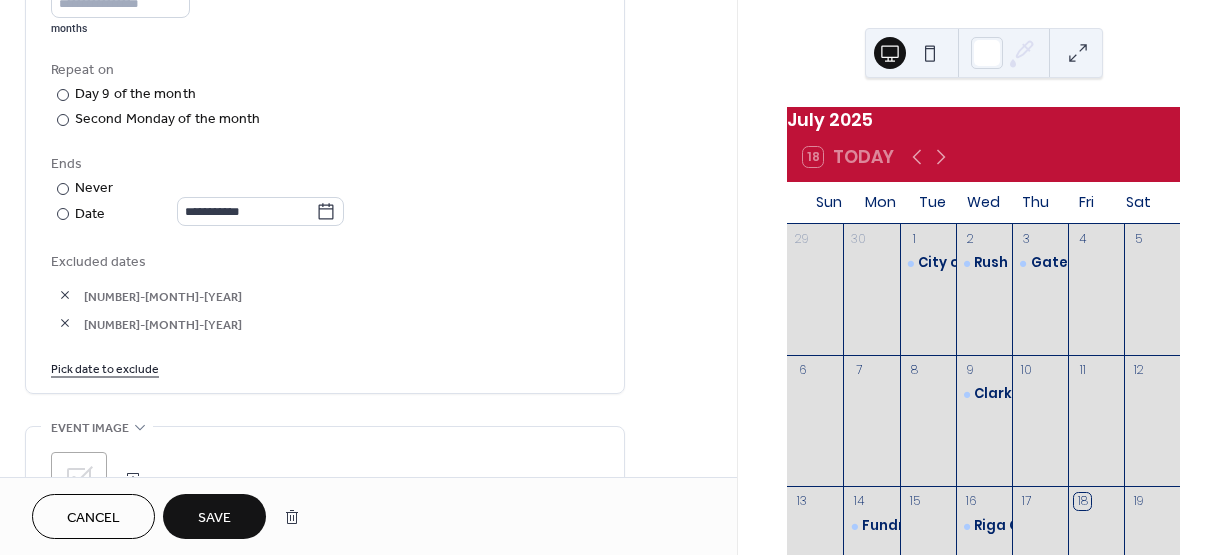 click on "Save" at bounding box center [214, 518] 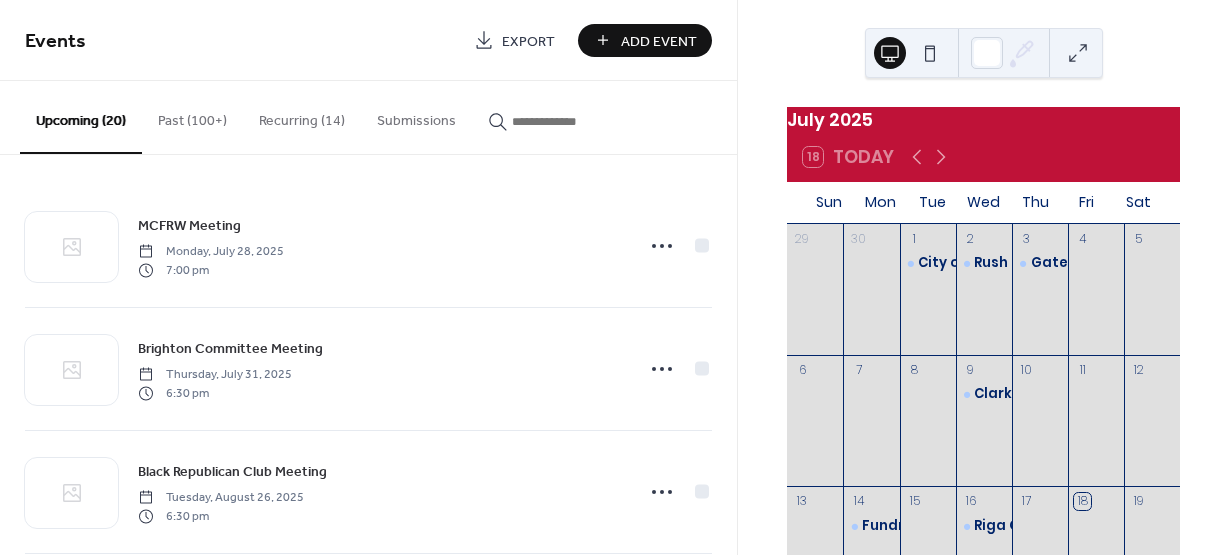 click on "Add Event" at bounding box center (659, 41) 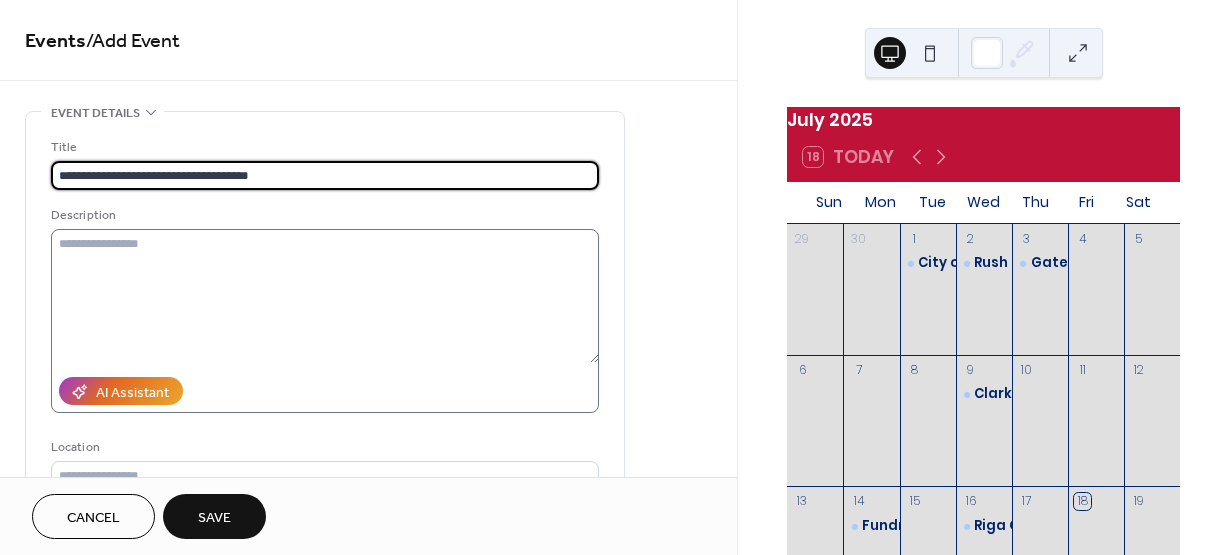 type on "**********" 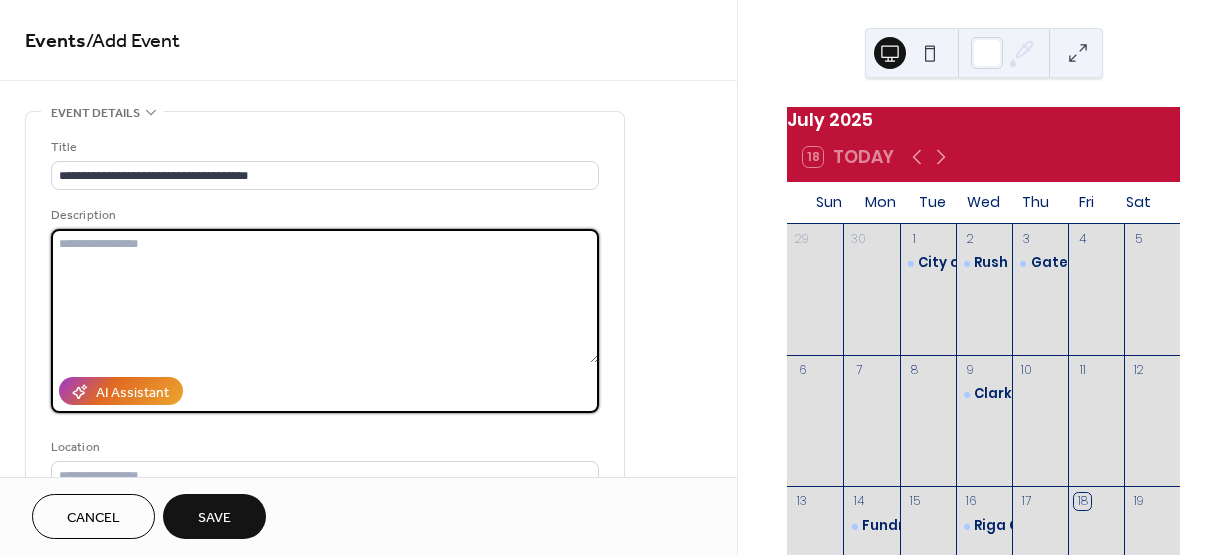 click at bounding box center [325, 296] 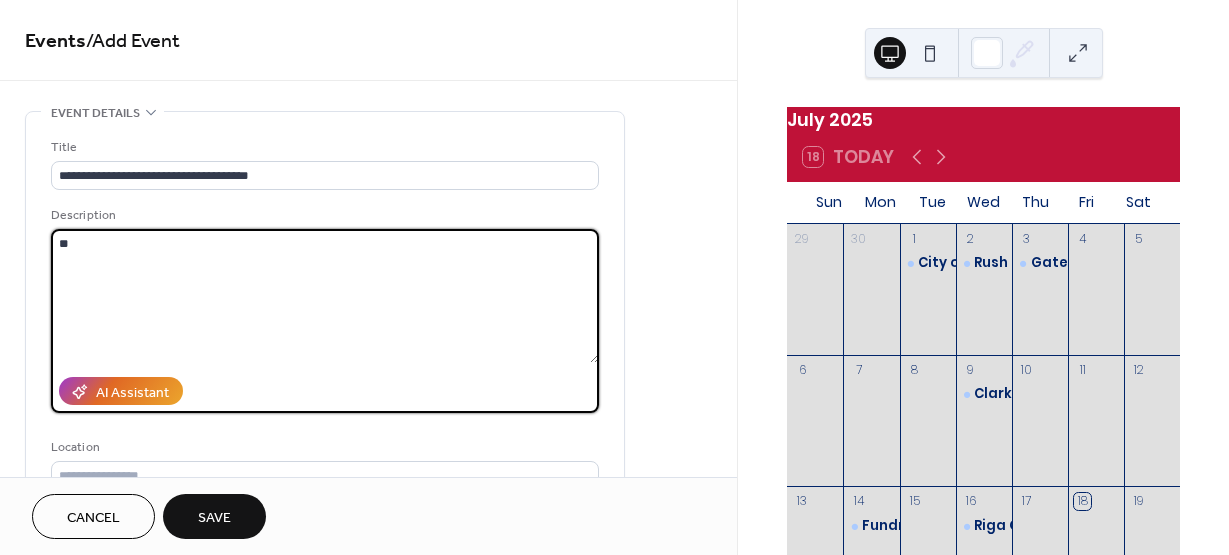 type on "*" 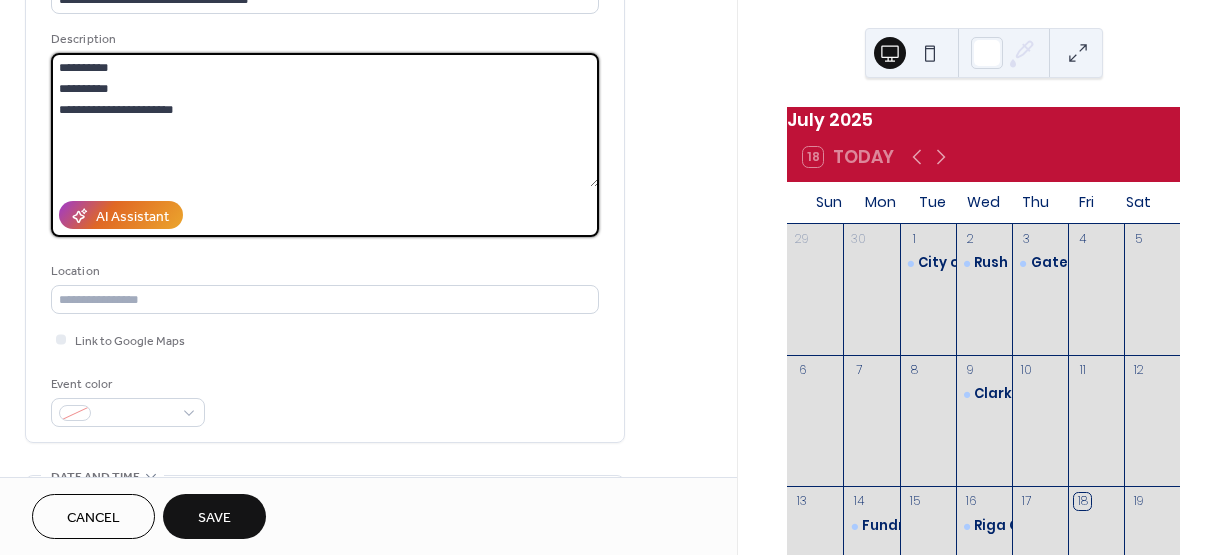 scroll, scrollTop: 200, scrollLeft: 0, axis: vertical 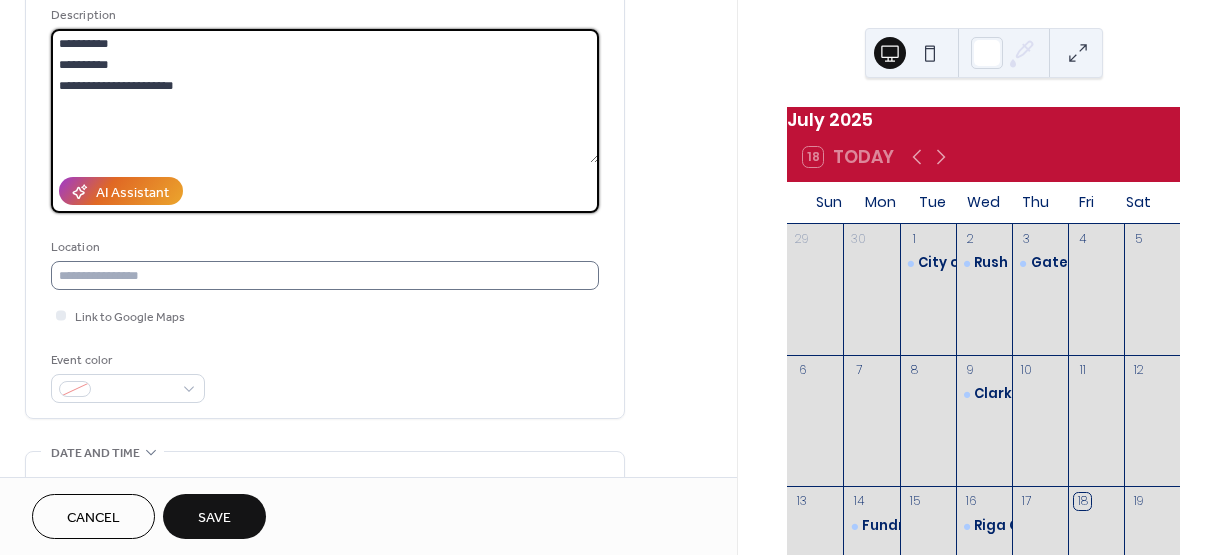 type on "**********" 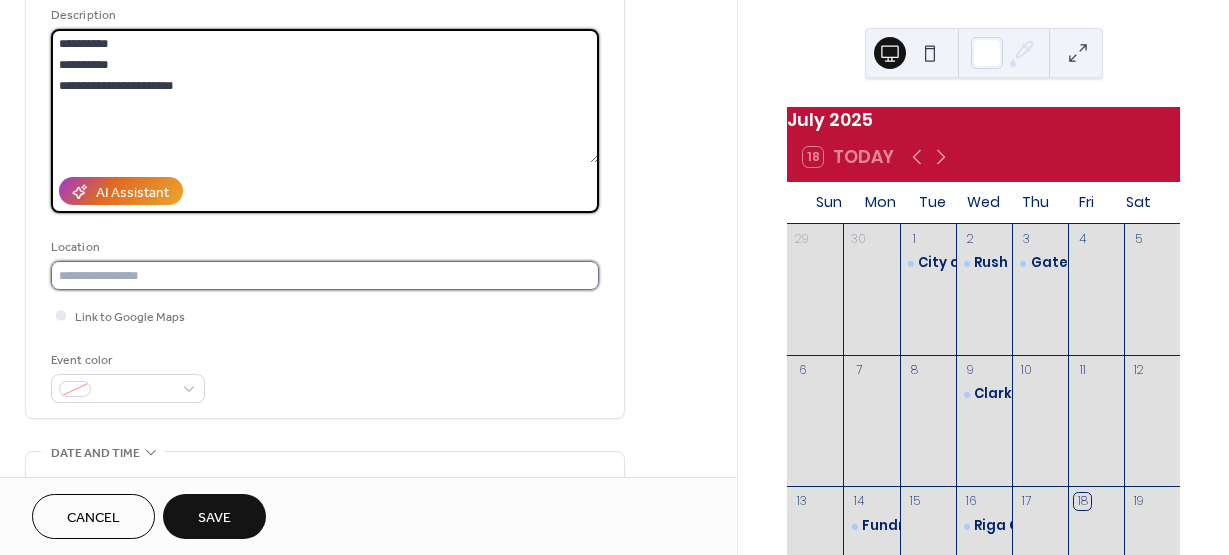 click at bounding box center (325, 275) 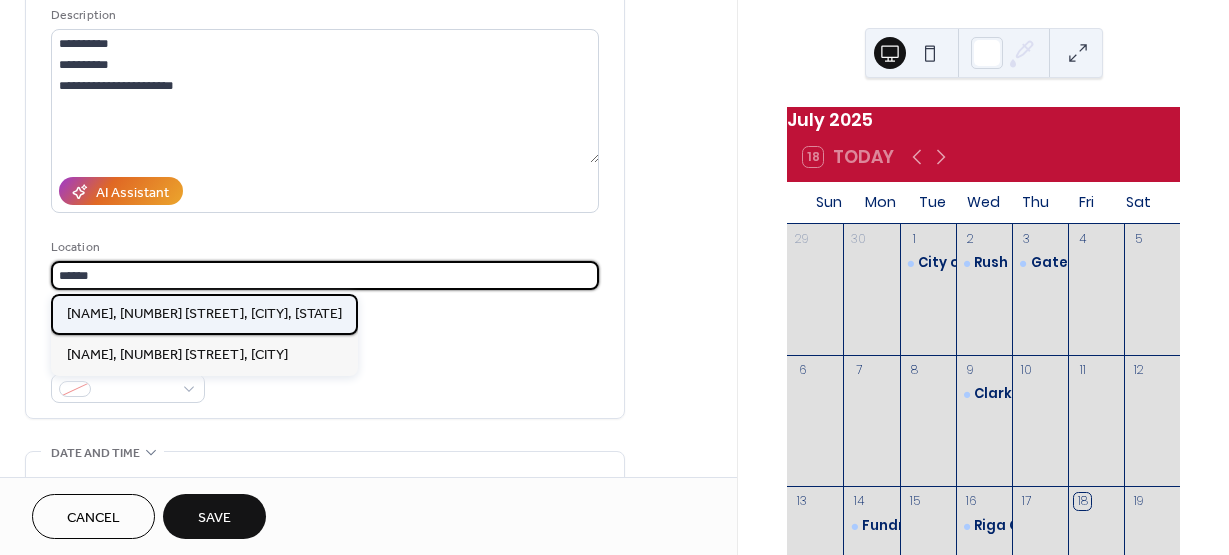click on "Robbie's Bar and Grill, 610 N. Greece Rd., Hilton, NY" at bounding box center [204, 314] 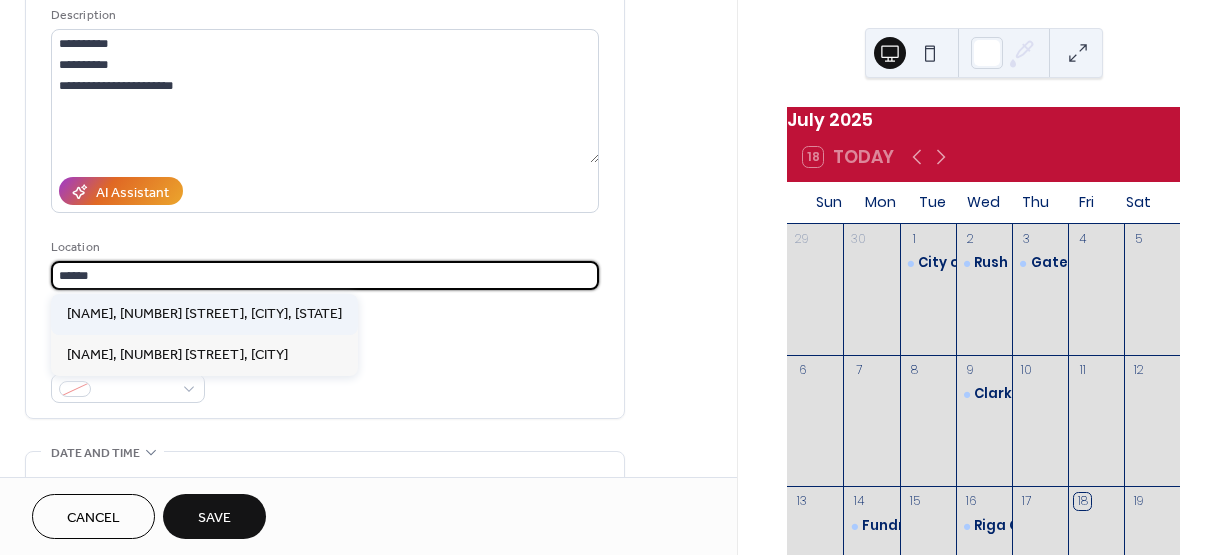 type on "**********" 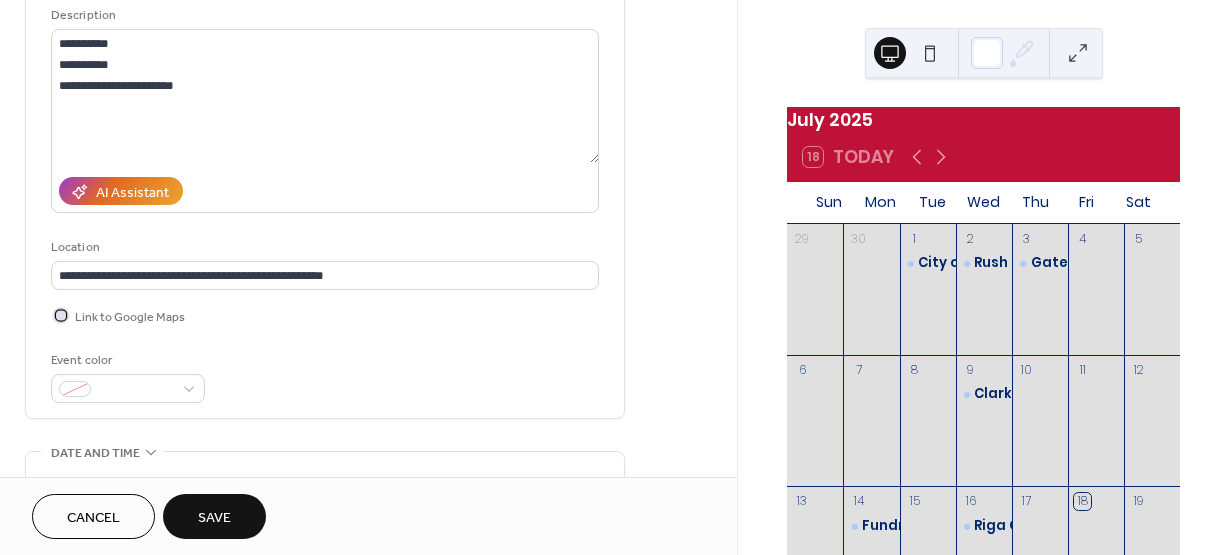 click at bounding box center (61, 315) 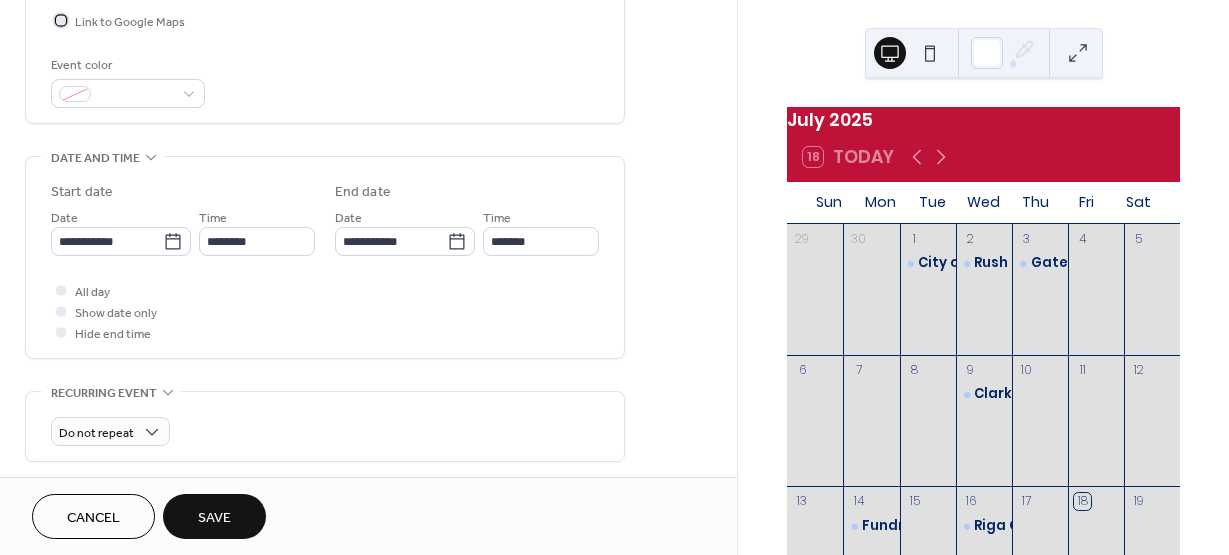 scroll, scrollTop: 500, scrollLeft: 0, axis: vertical 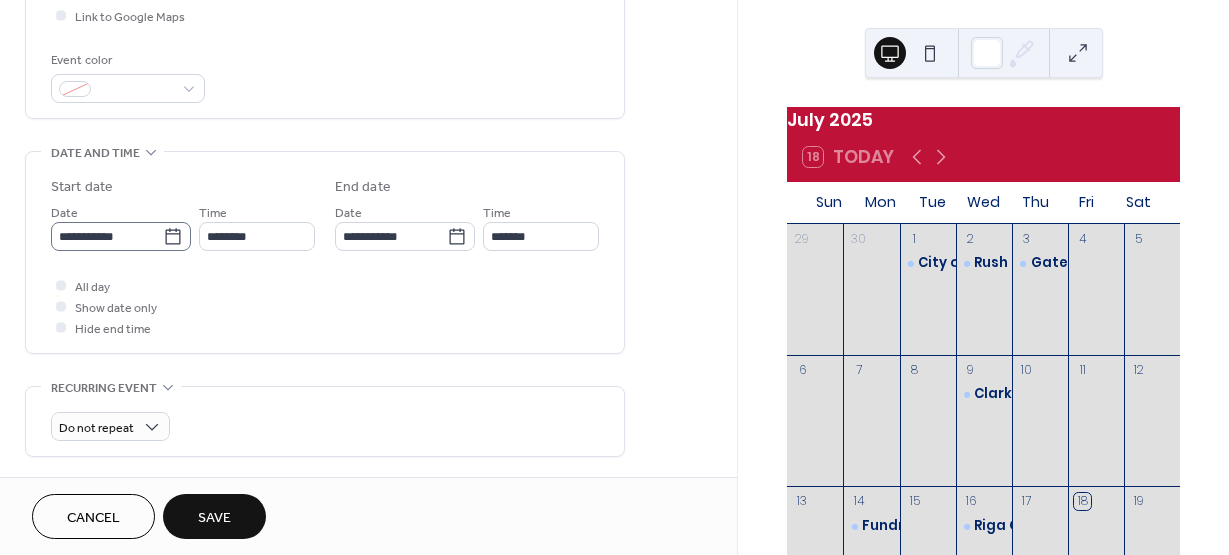 click 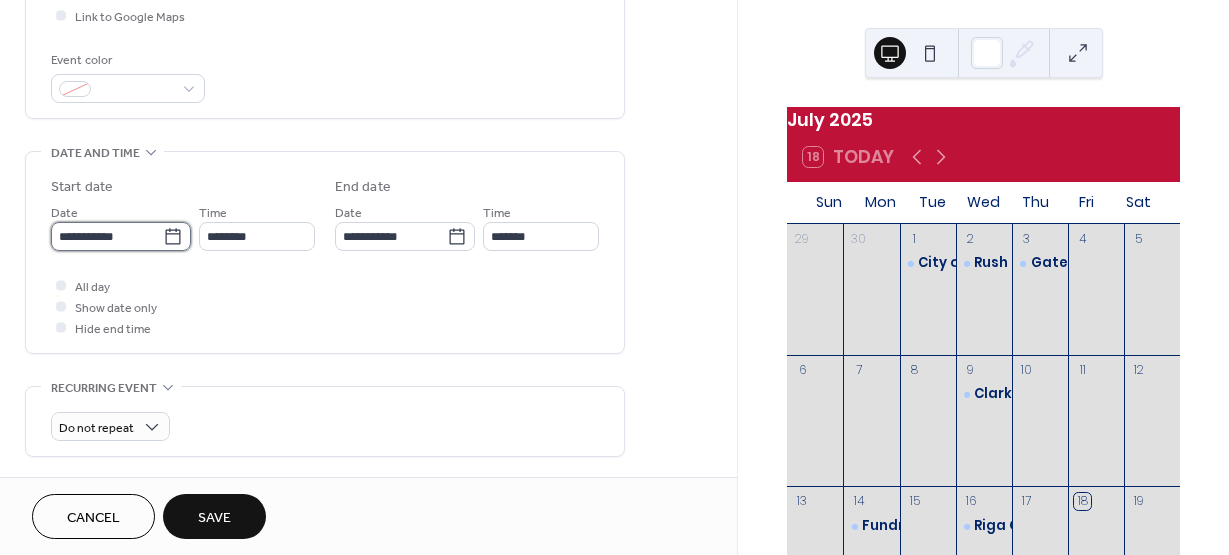click on "**********" at bounding box center [107, 236] 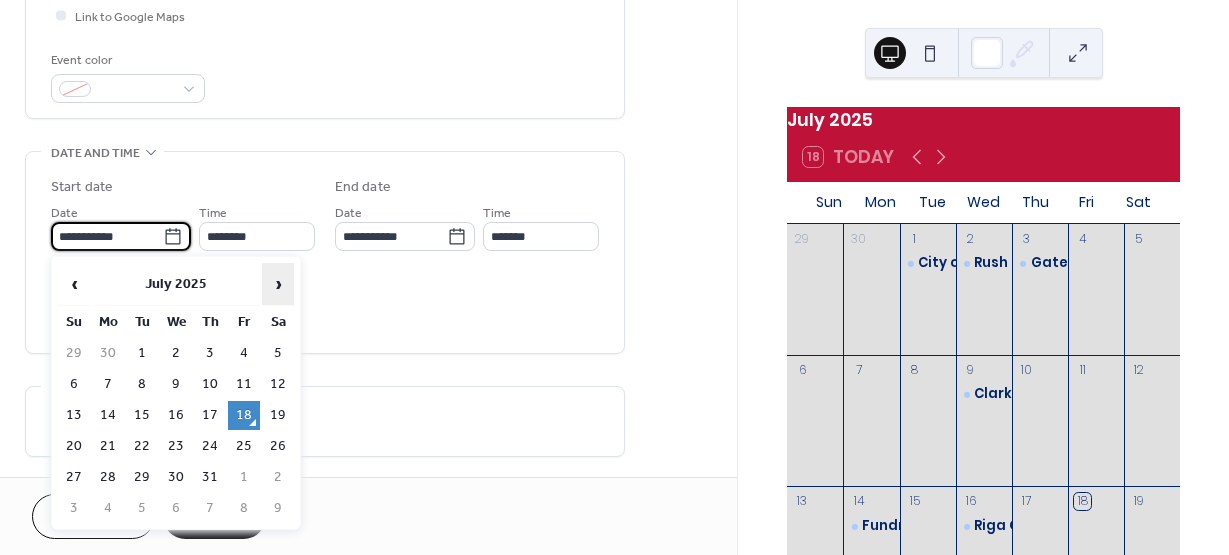 click on "›" at bounding box center (278, 284) 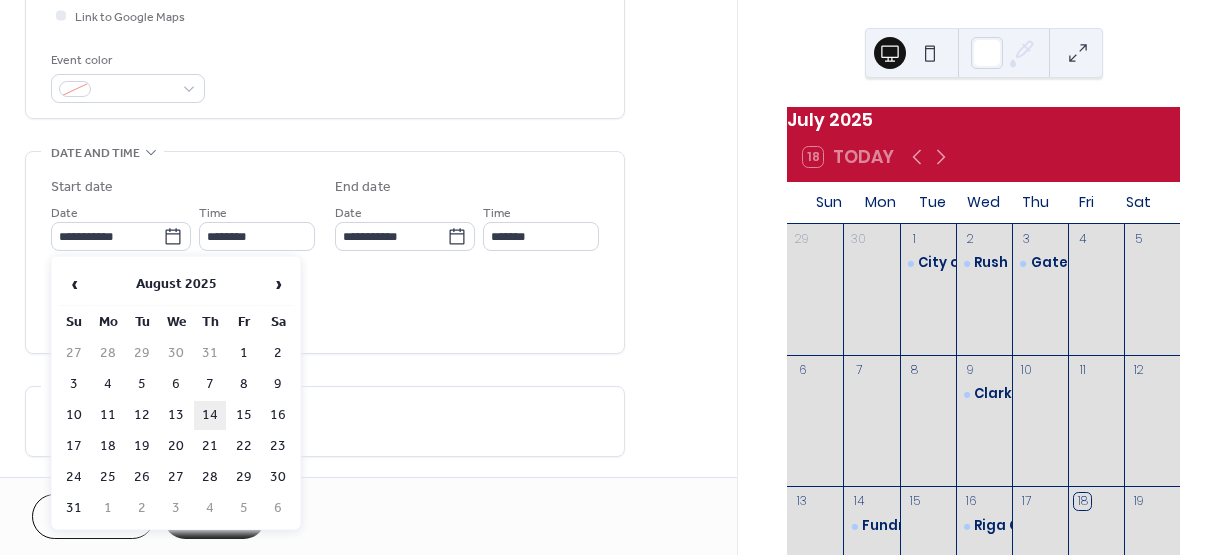 click on "14" at bounding box center (210, 415) 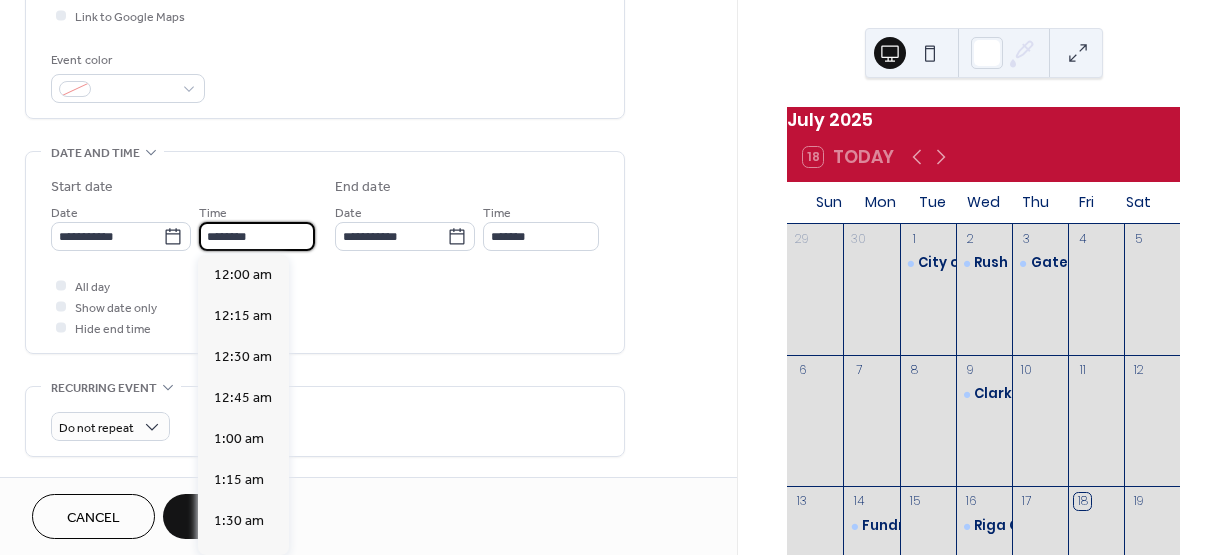 click on "********" at bounding box center (257, 236) 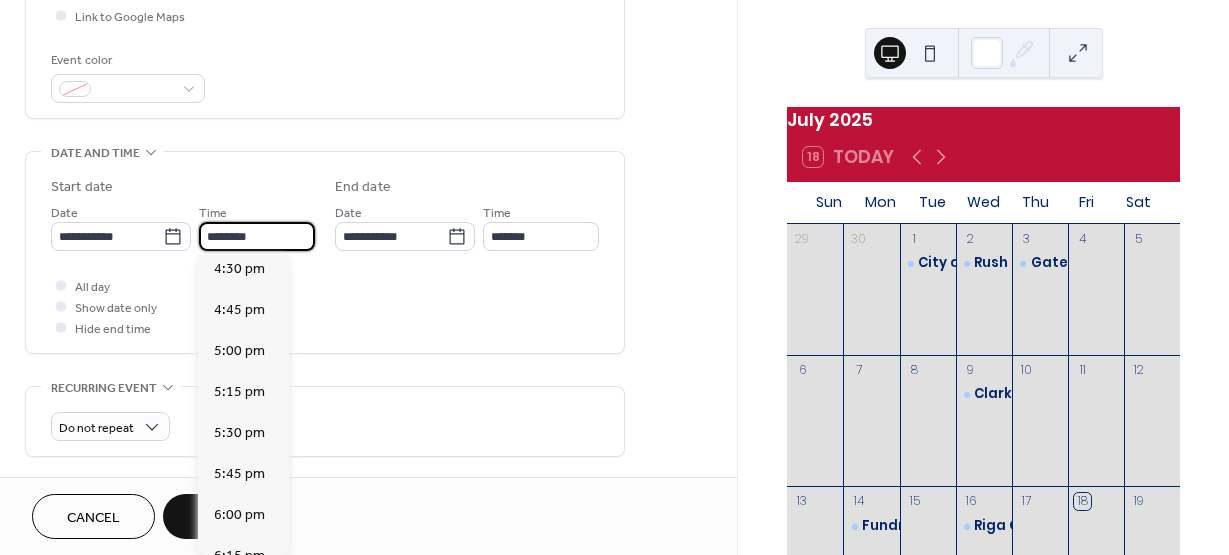 scroll, scrollTop: 2668, scrollLeft: 0, axis: vertical 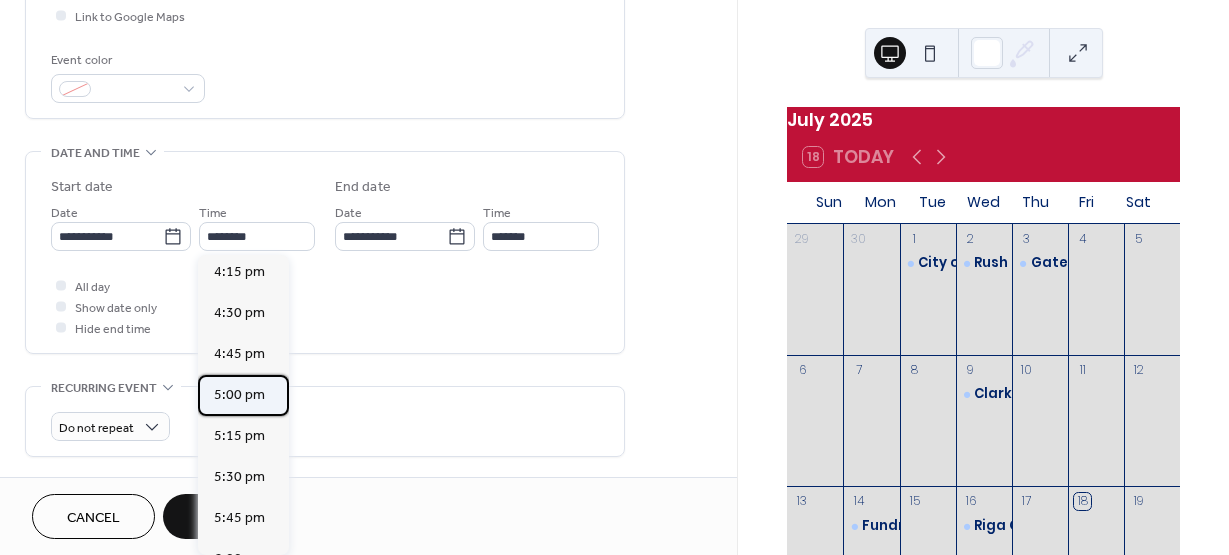 click on "5:00 pm" at bounding box center [239, 395] 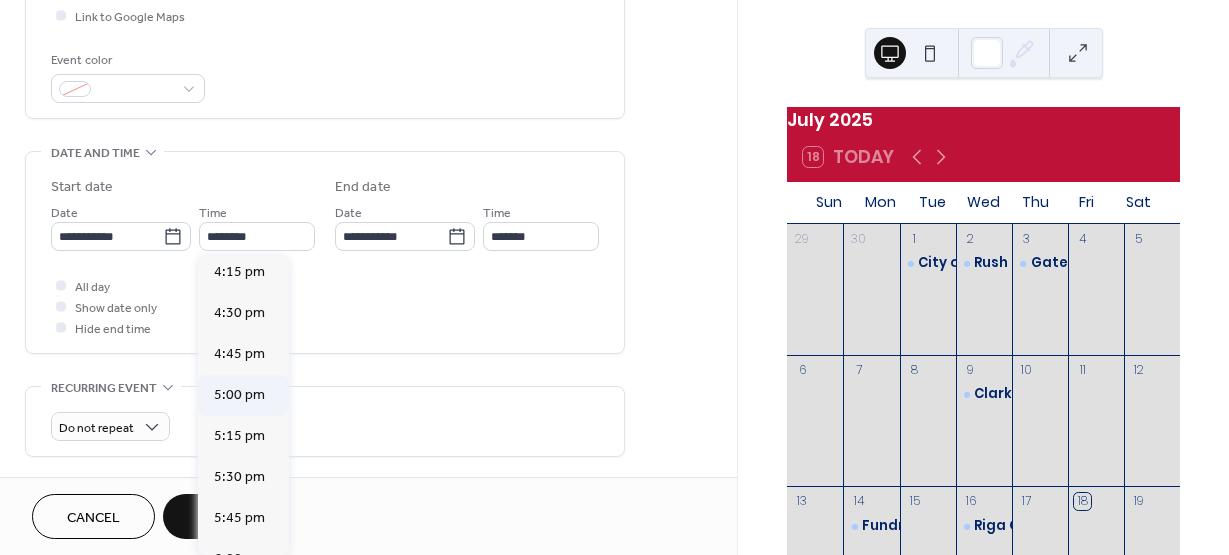 type on "*******" 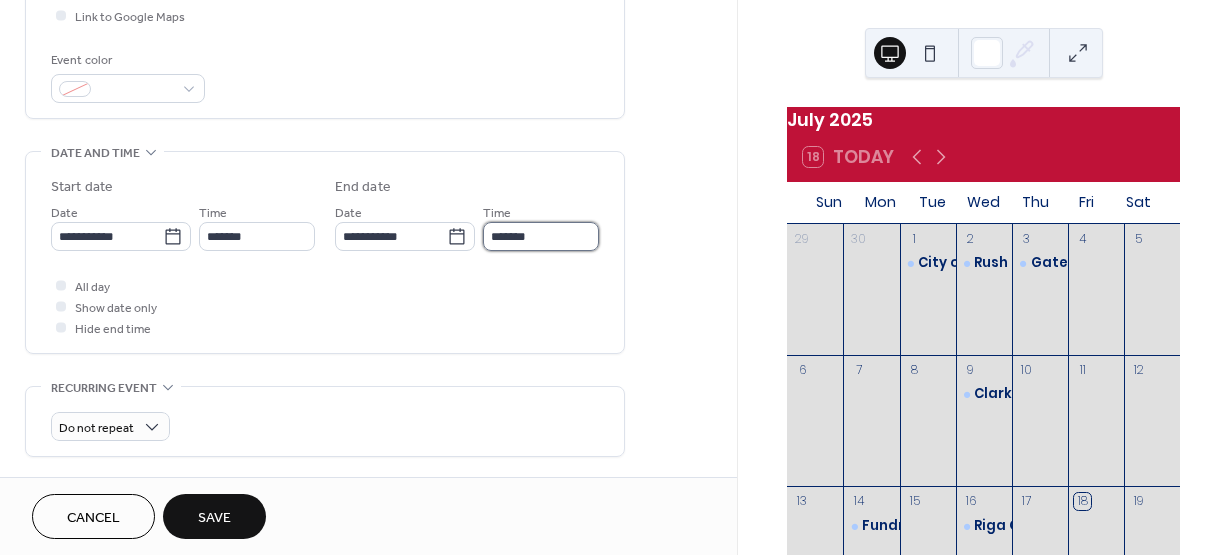 click on "*******" at bounding box center [541, 236] 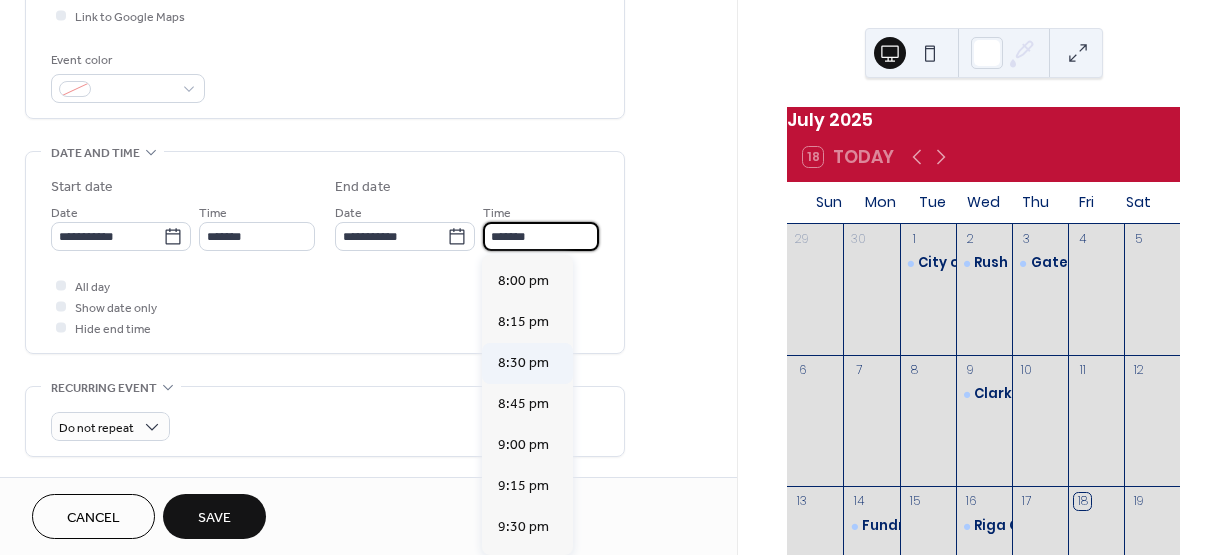scroll, scrollTop: 400, scrollLeft: 0, axis: vertical 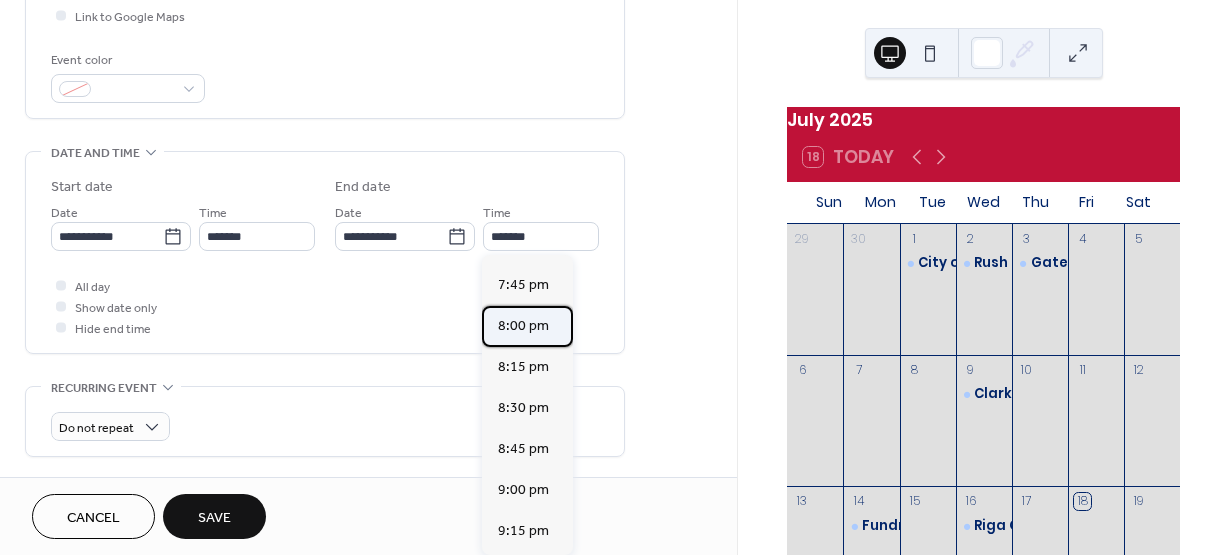click on "8:00 pm" at bounding box center [523, 326] 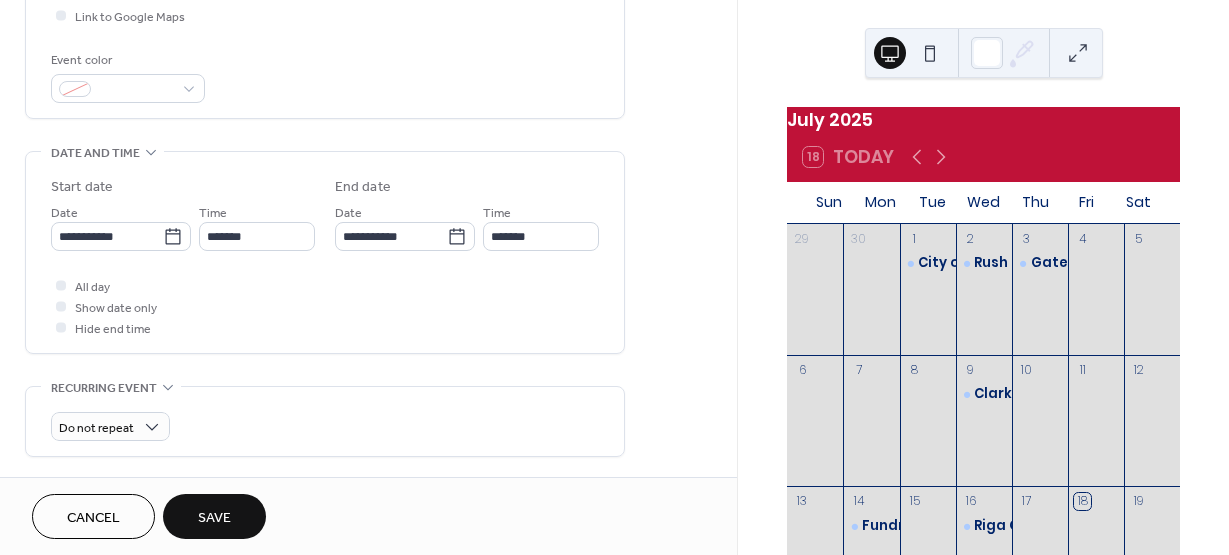 type on "*******" 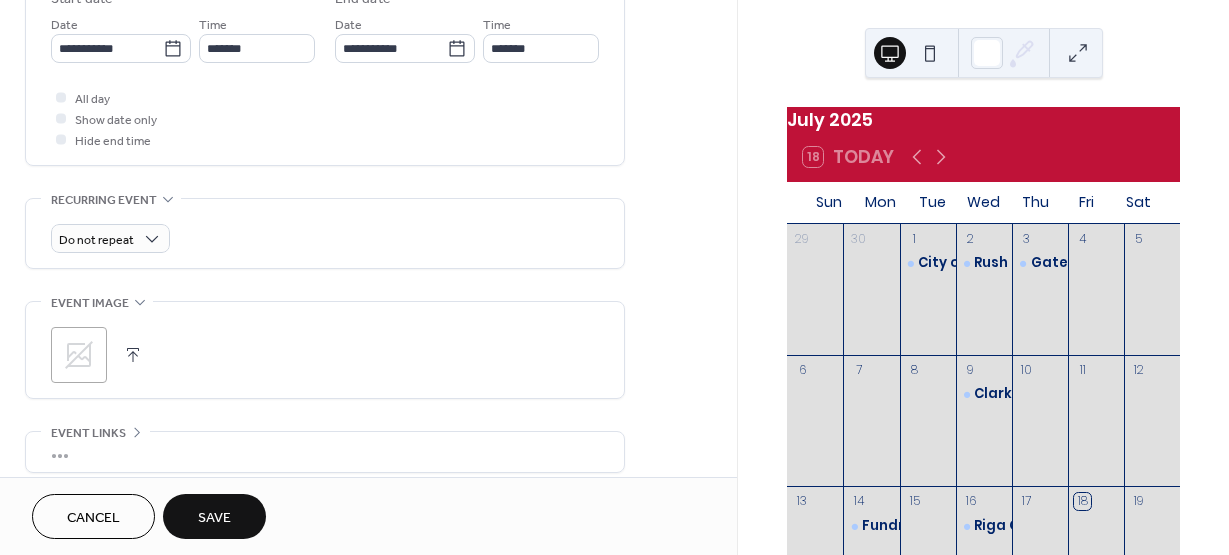 scroll, scrollTop: 700, scrollLeft: 0, axis: vertical 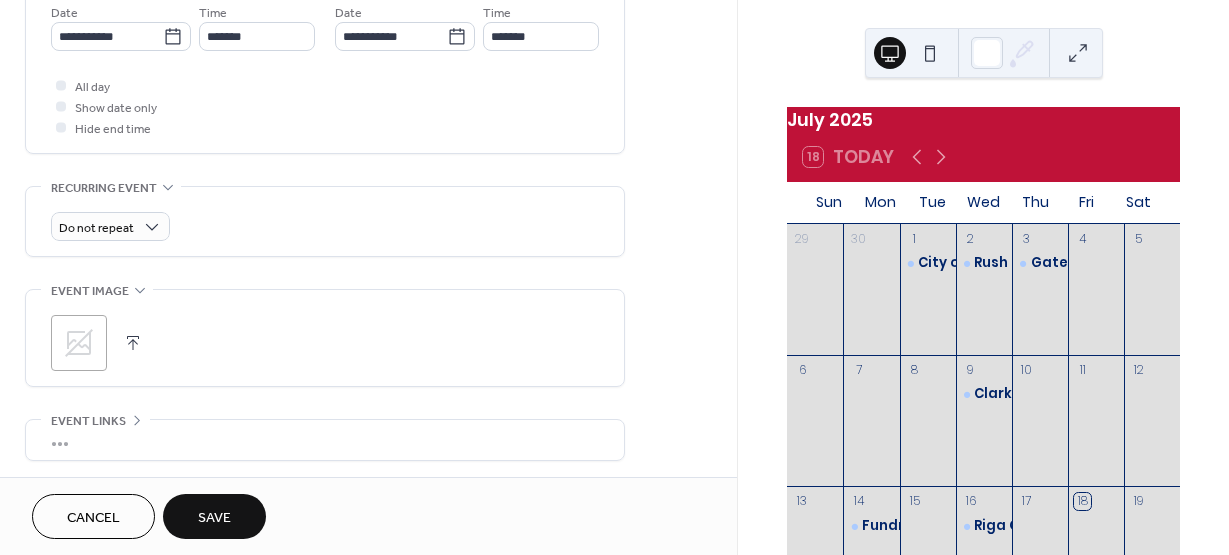 click 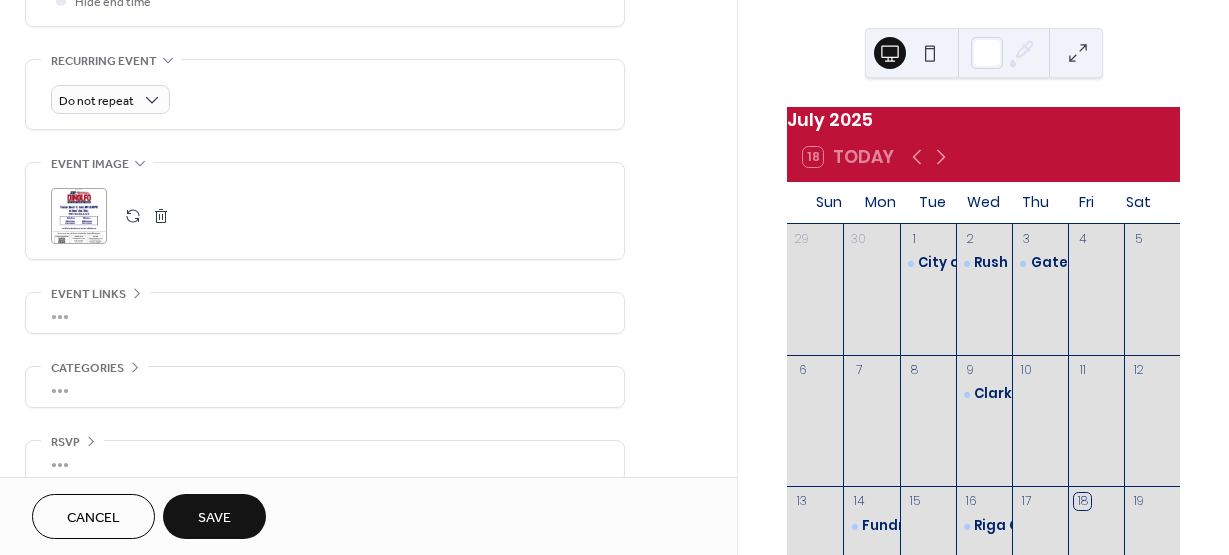 scroll, scrollTop: 852, scrollLeft: 0, axis: vertical 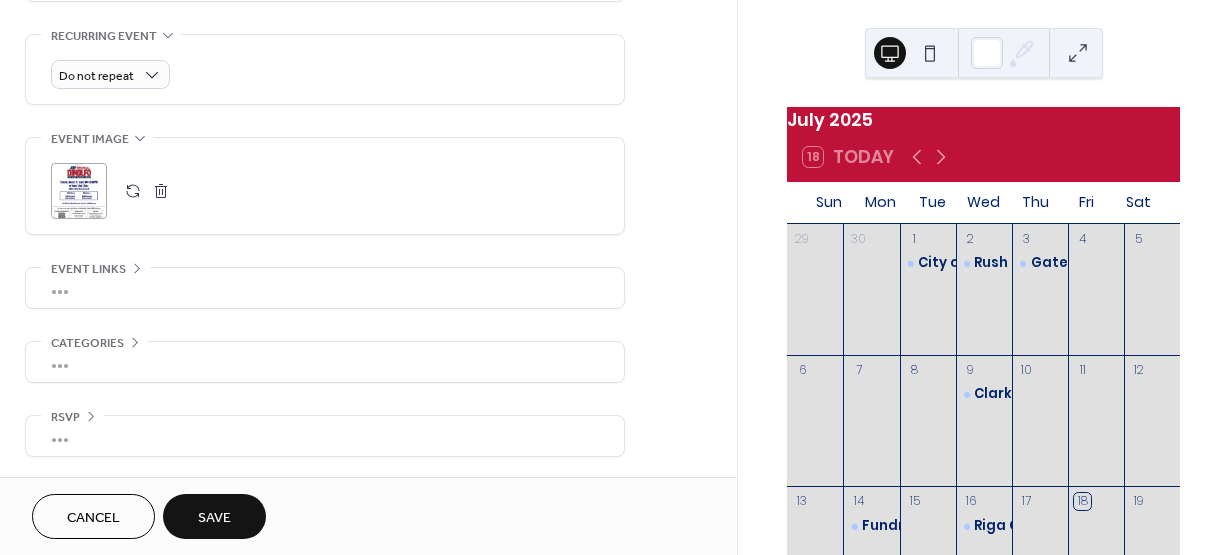 click on "Save" at bounding box center (214, 518) 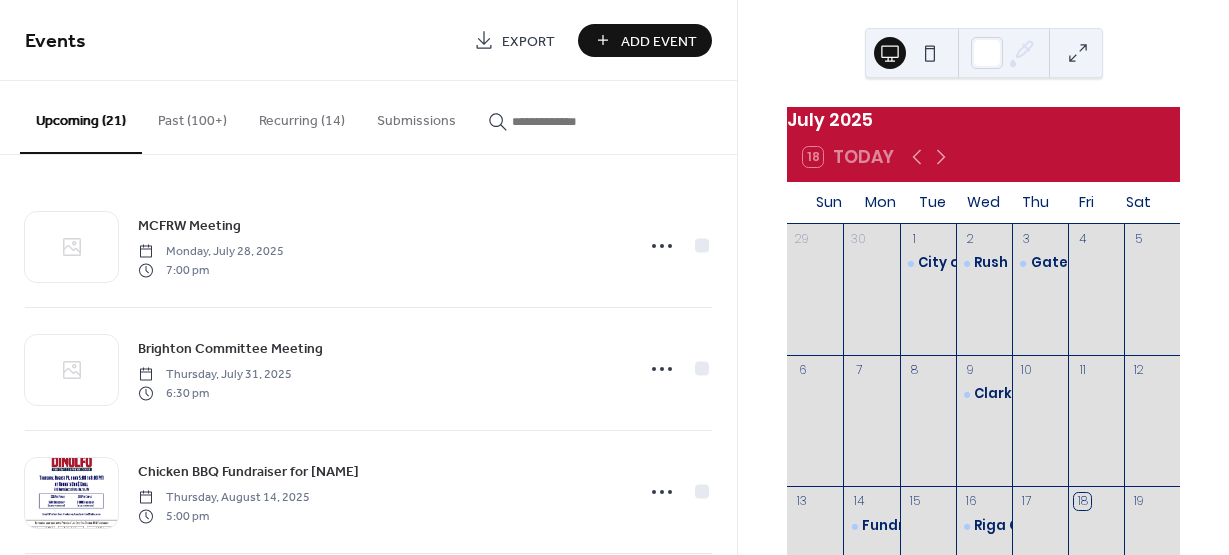 click on "Add Event" at bounding box center (659, 41) 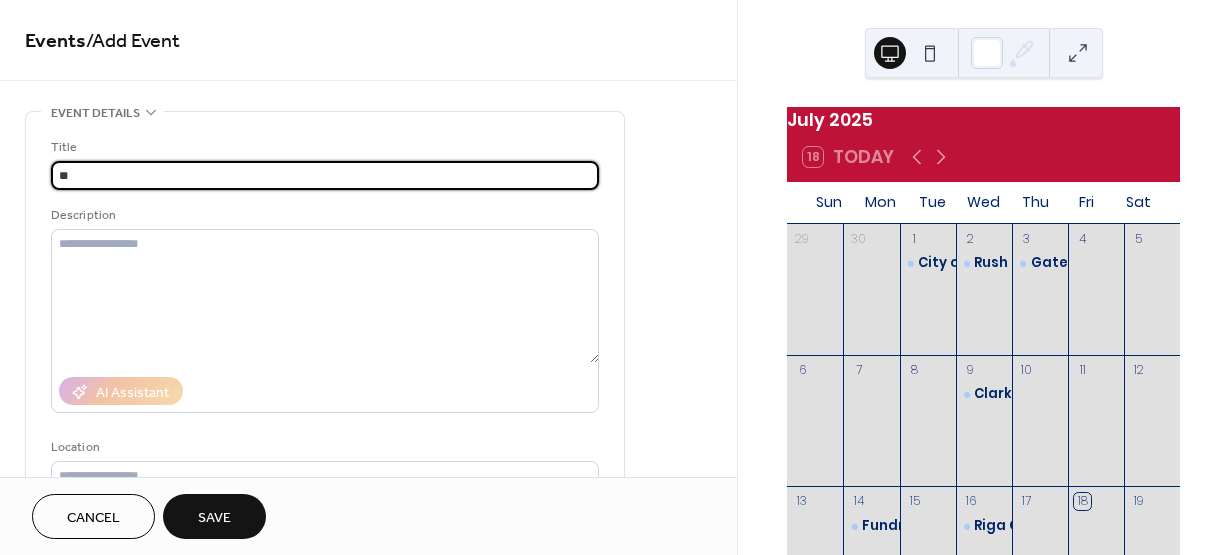 type on "*" 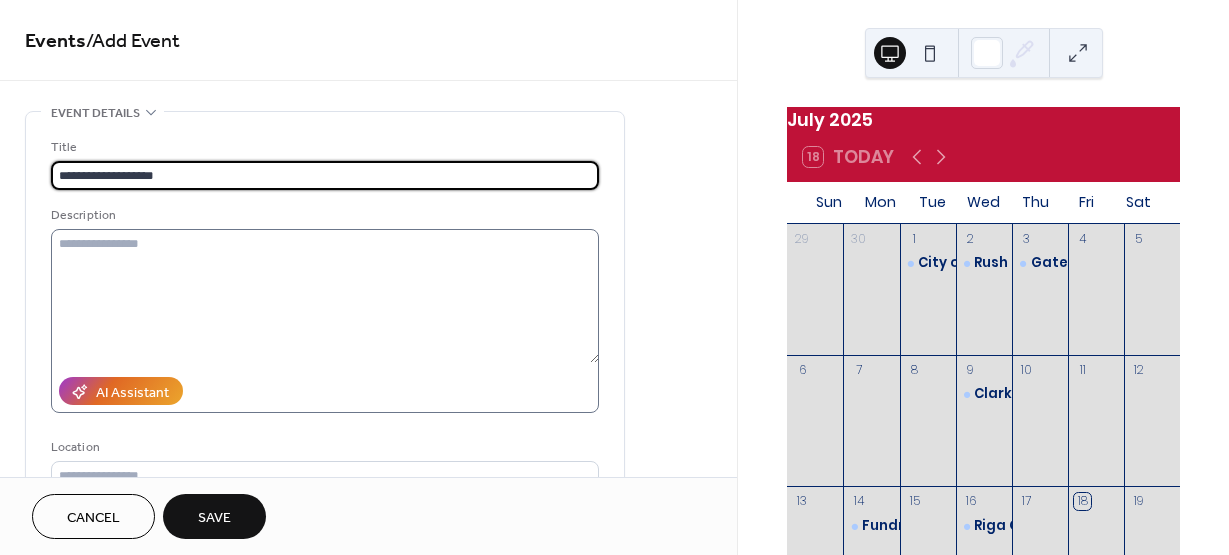 type on "**********" 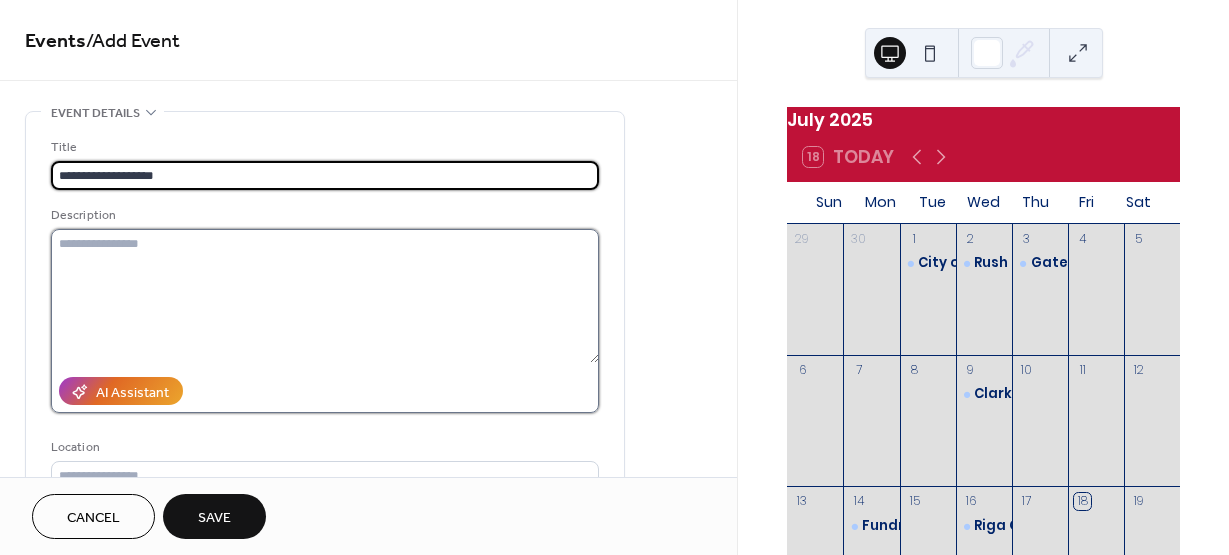click at bounding box center (325, 296) 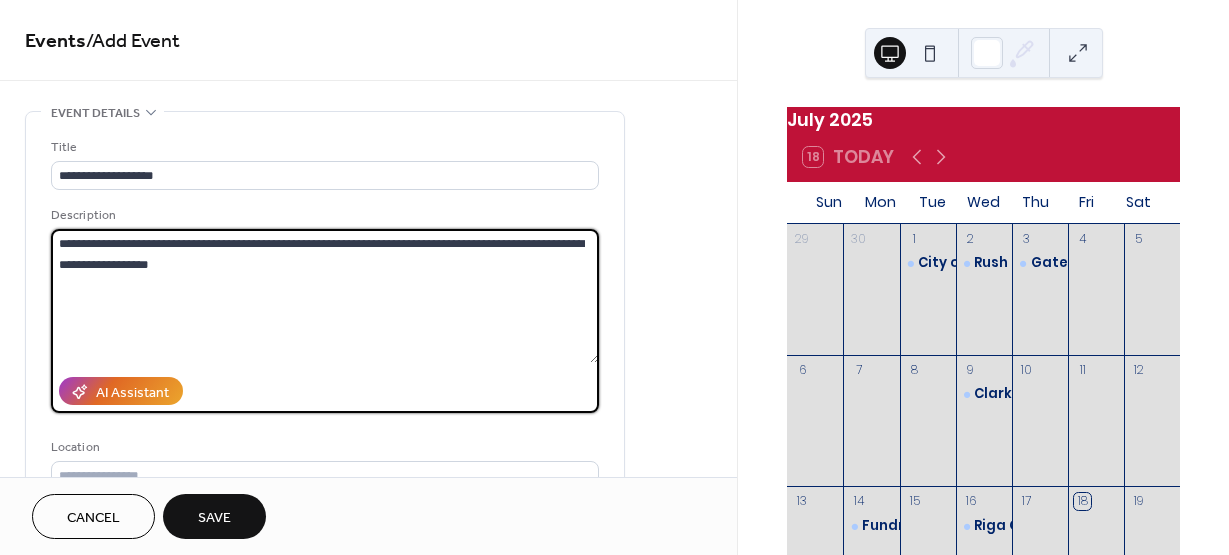 click on "**********" at bounding box center (325, 296) 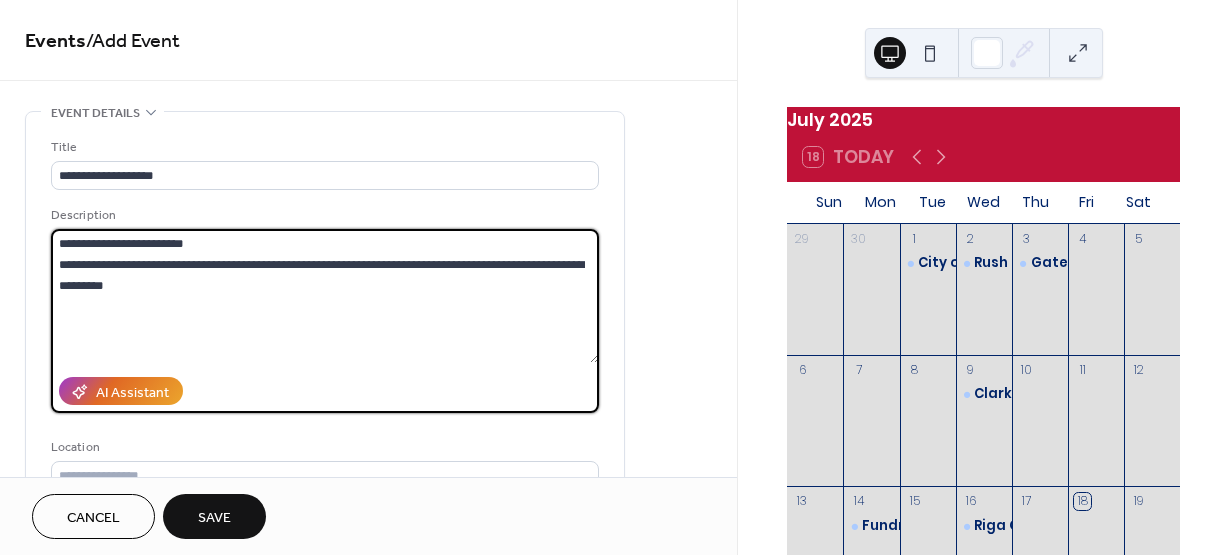 click on "**********" at bounding box center (325, 296) 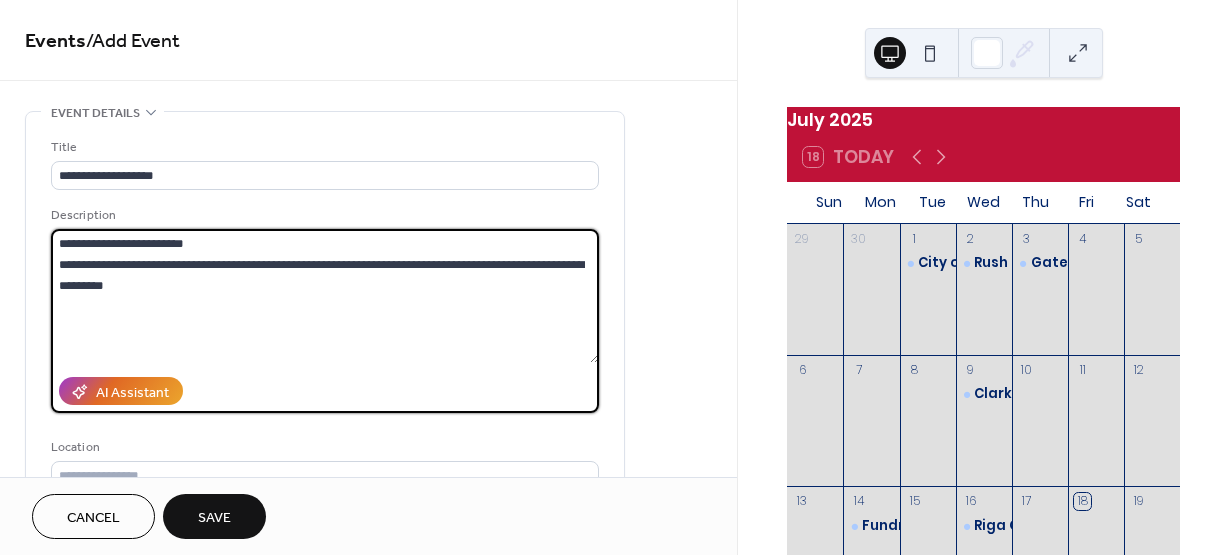 scroll, scrollTop: 100, scrollLeft: 0, axis: vertical 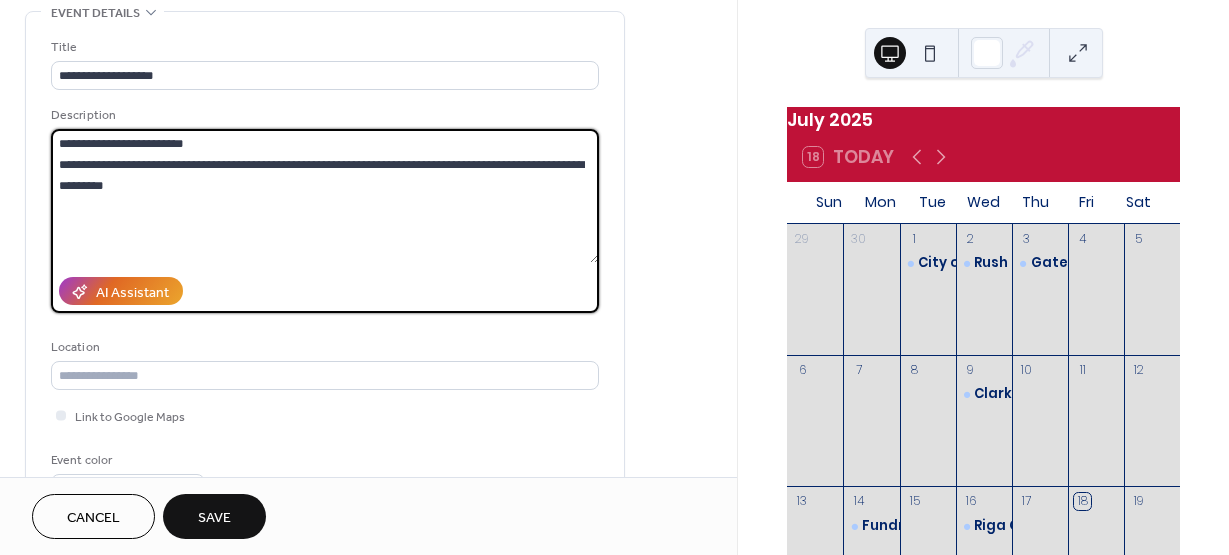 drag, startPoint x: 266, startPoint y: 186, endPoint x: 325, endPoint y: 136, distance: 77.33692 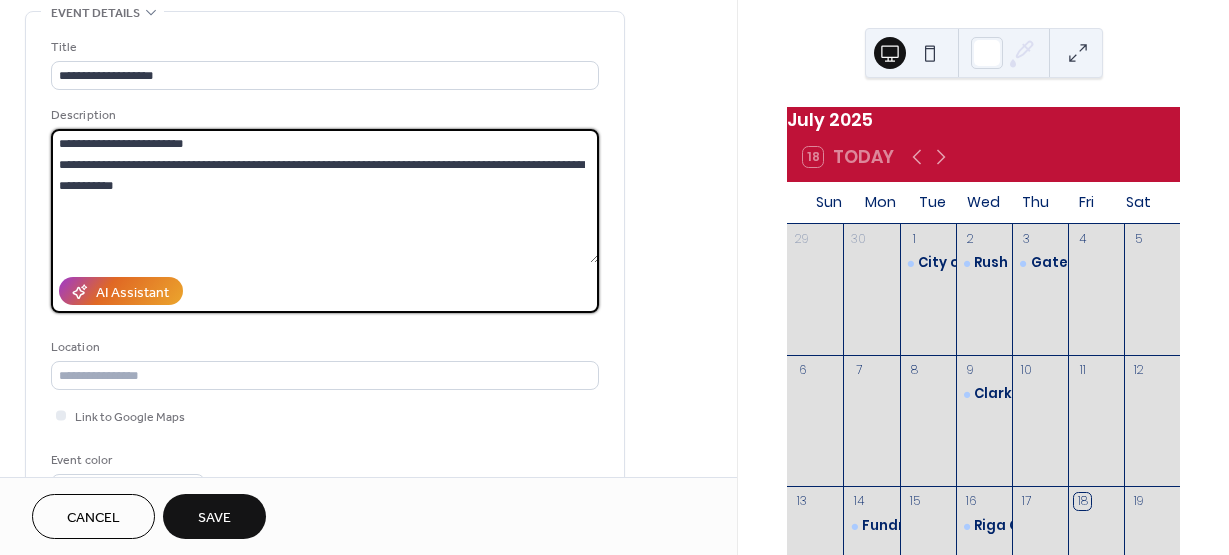 paste on "**********" 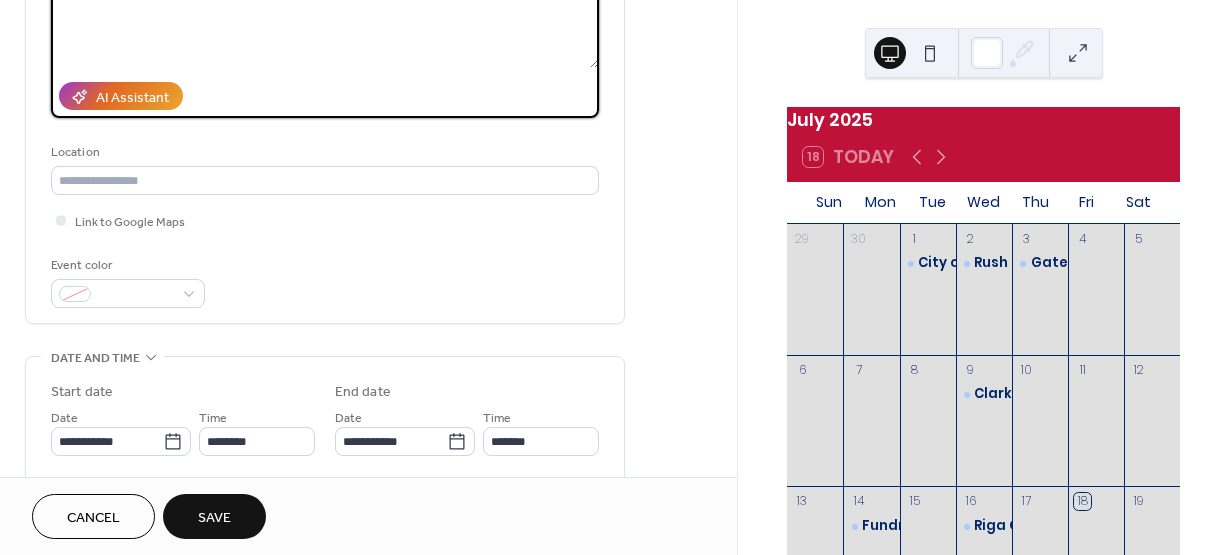 scroll, scrollTop: 300, scrollLeft: 0, axis: vertical 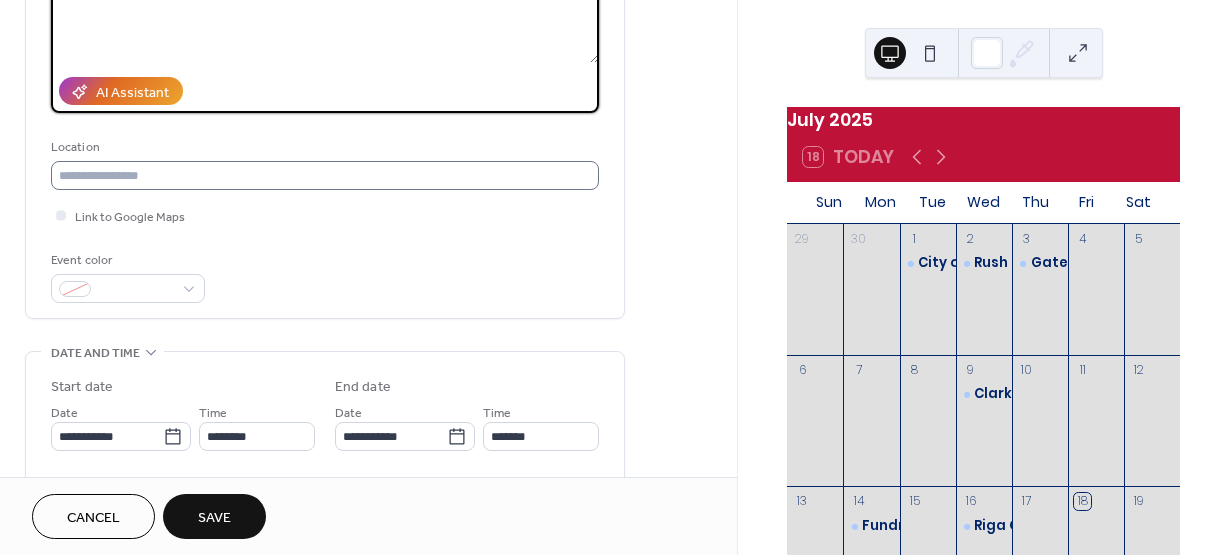 type on "**********" 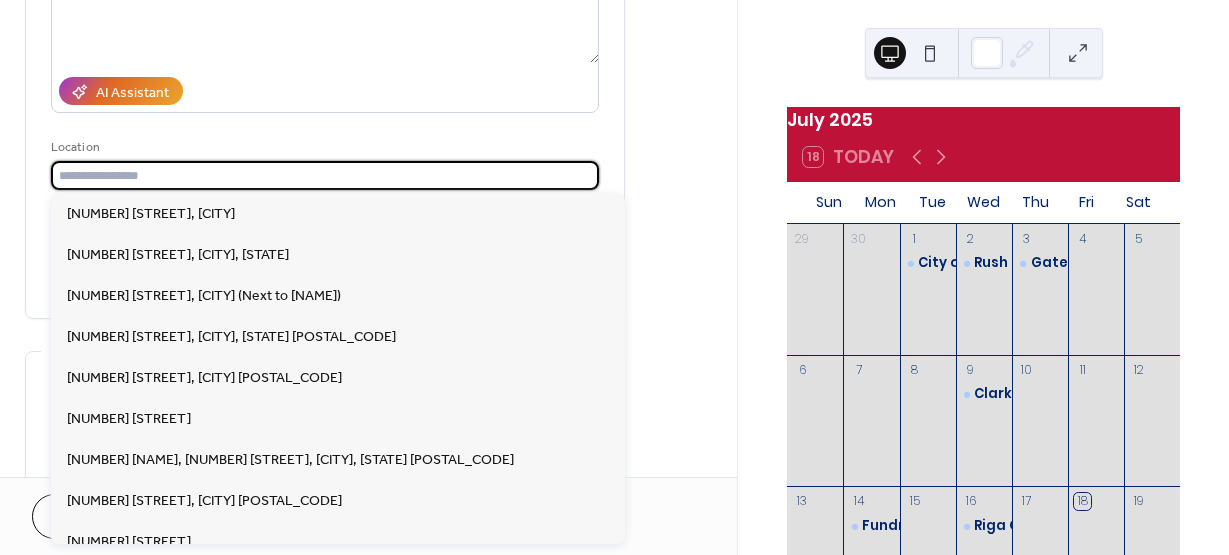 click at bounding box center (325, 175) 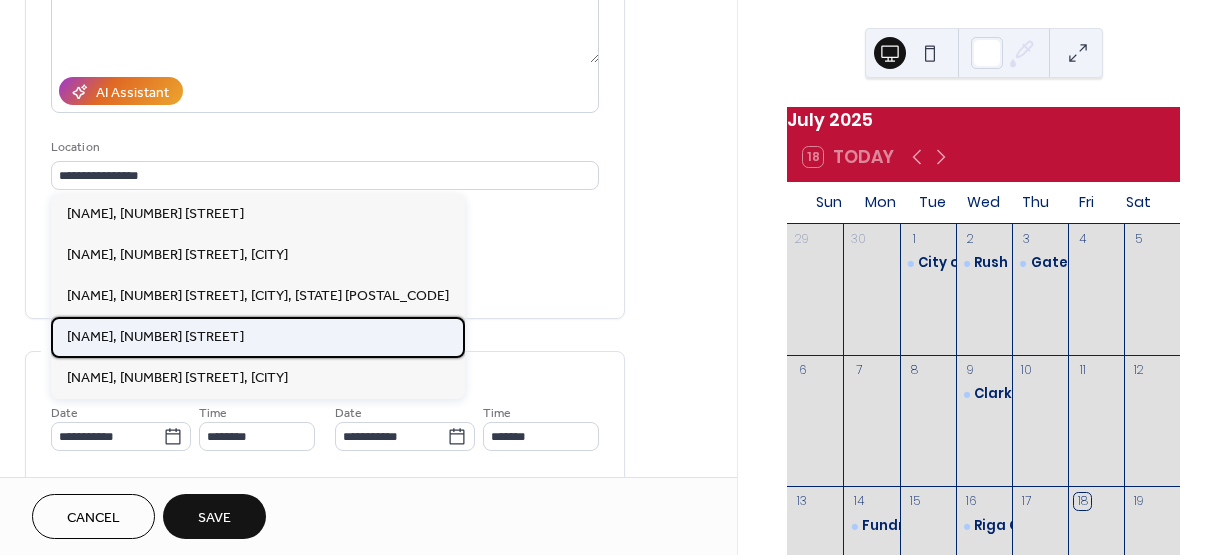 click on "Italian American Sports Club, 1250 Buffalo Road" at bounding box center [155, 337] 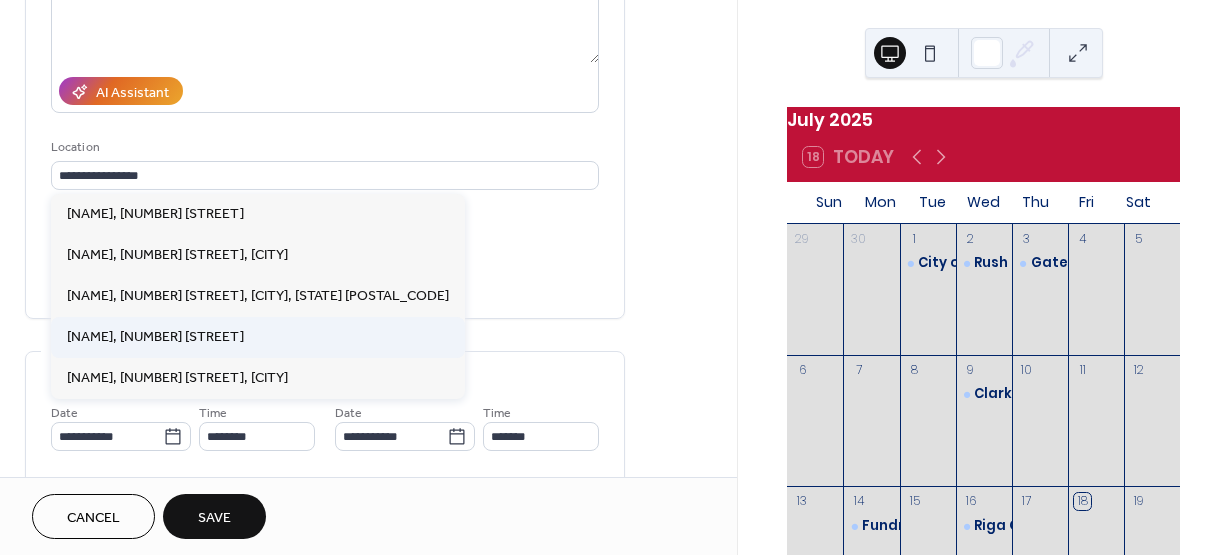 type on "**********" 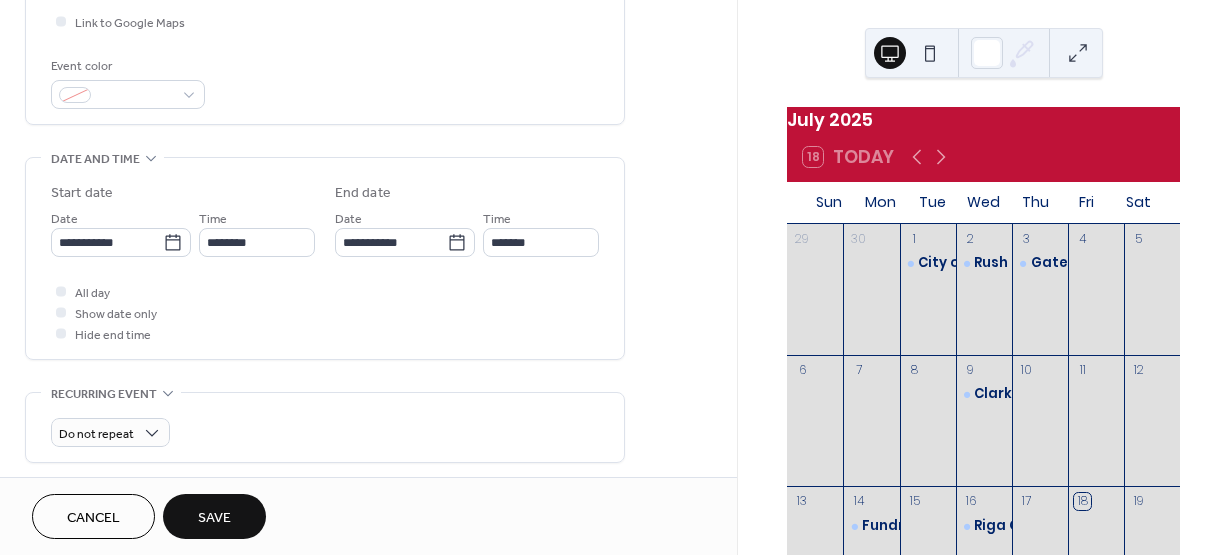 scroll, scrollTop: 500, scrollLeft: 0, axis: vertical 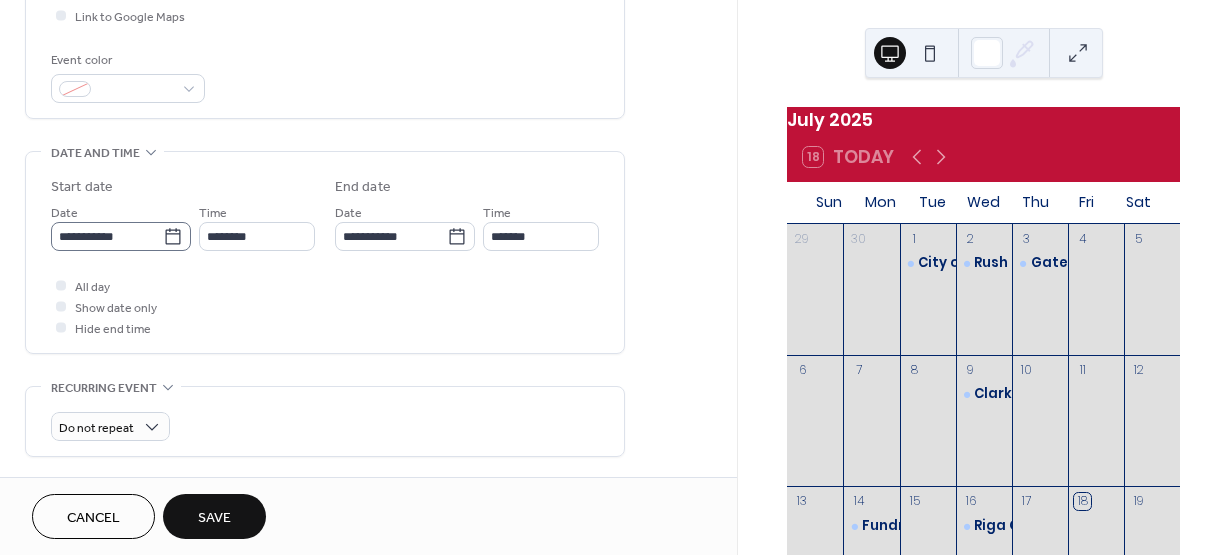 click 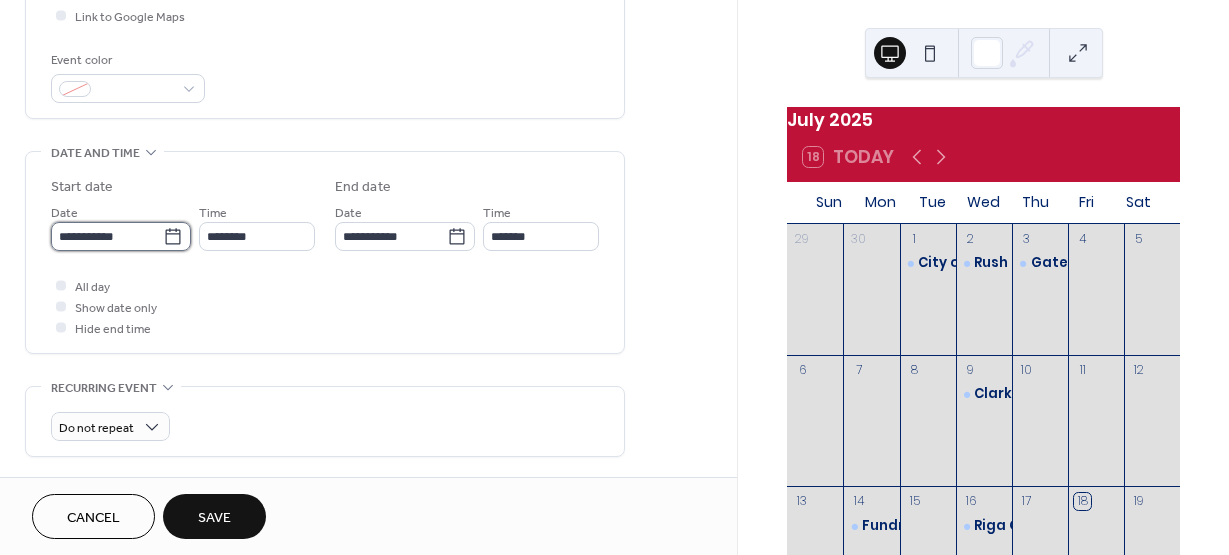 click on "**********" at bounding box center (107, 236) 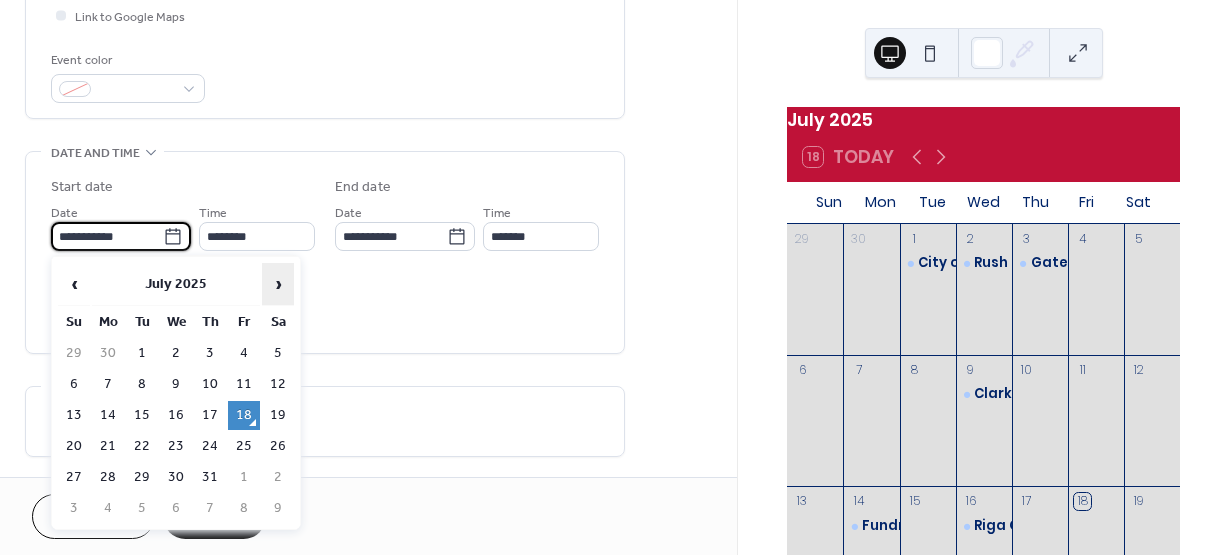 click on "›" at bounding box center (278, 284) 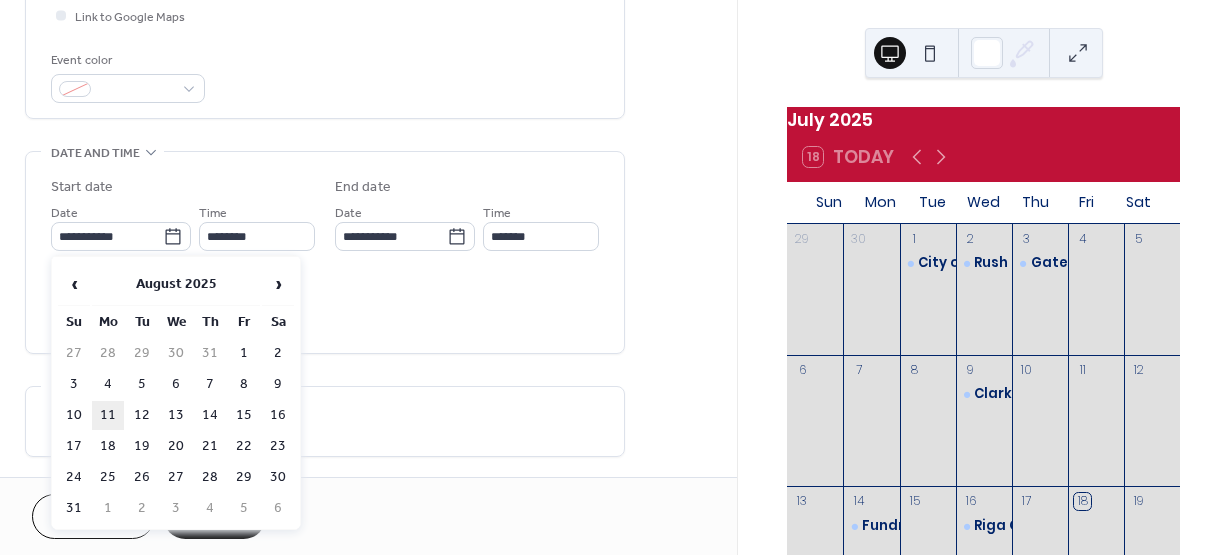 click on "11" at bounding box center (108, 415) 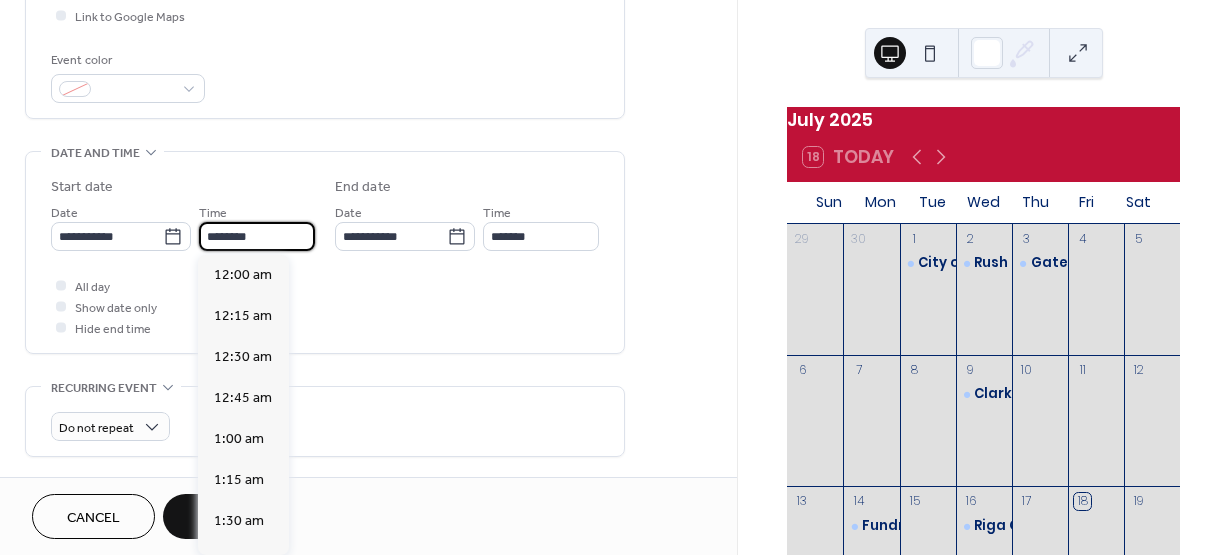 click on "********" at bounding box center [257, 236] 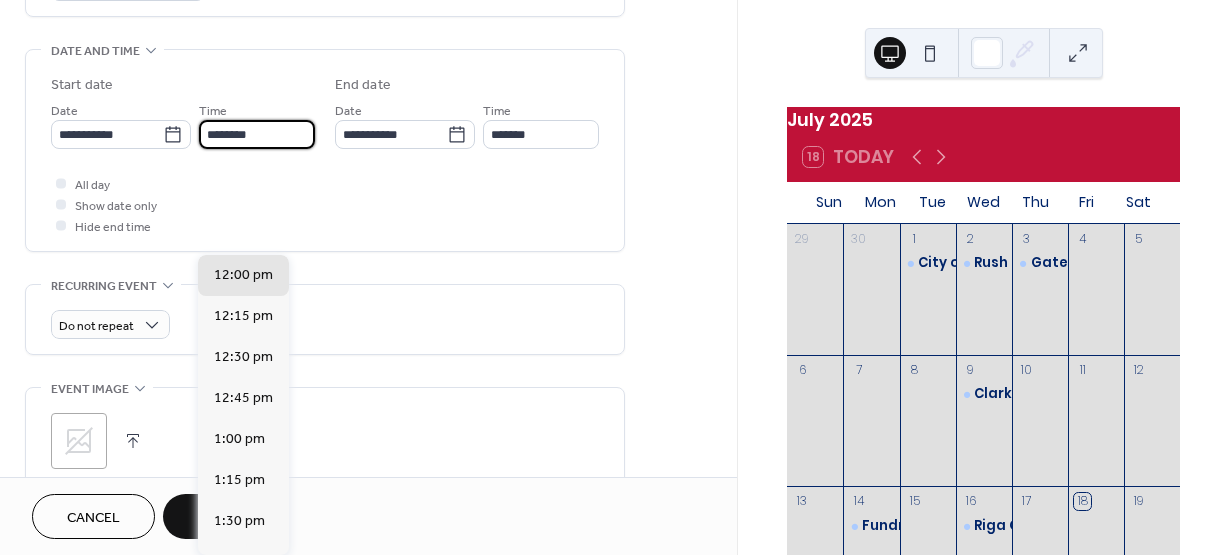 scroll, scrollTop: 600, scrollLeft: 0, axis: vertical 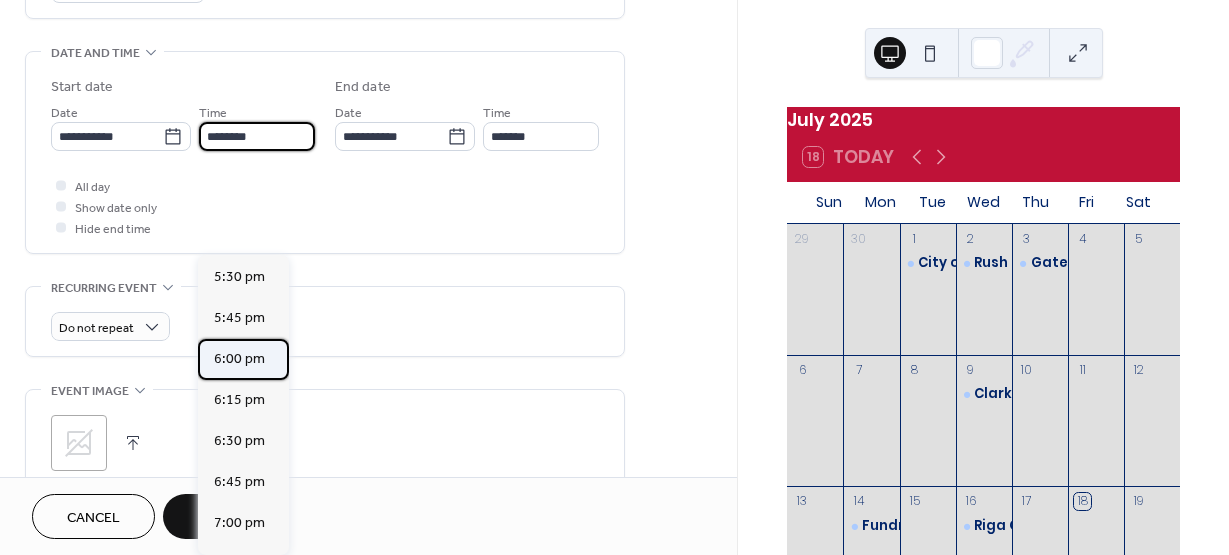click on "6:00 pm" at bounding box center [239, 359] 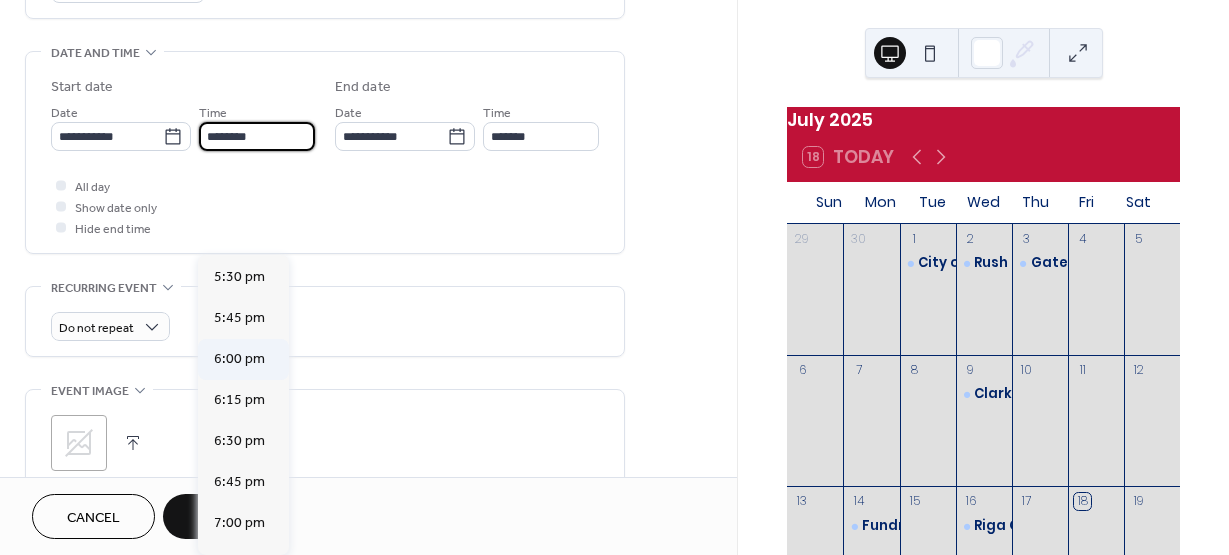 type on "*******" 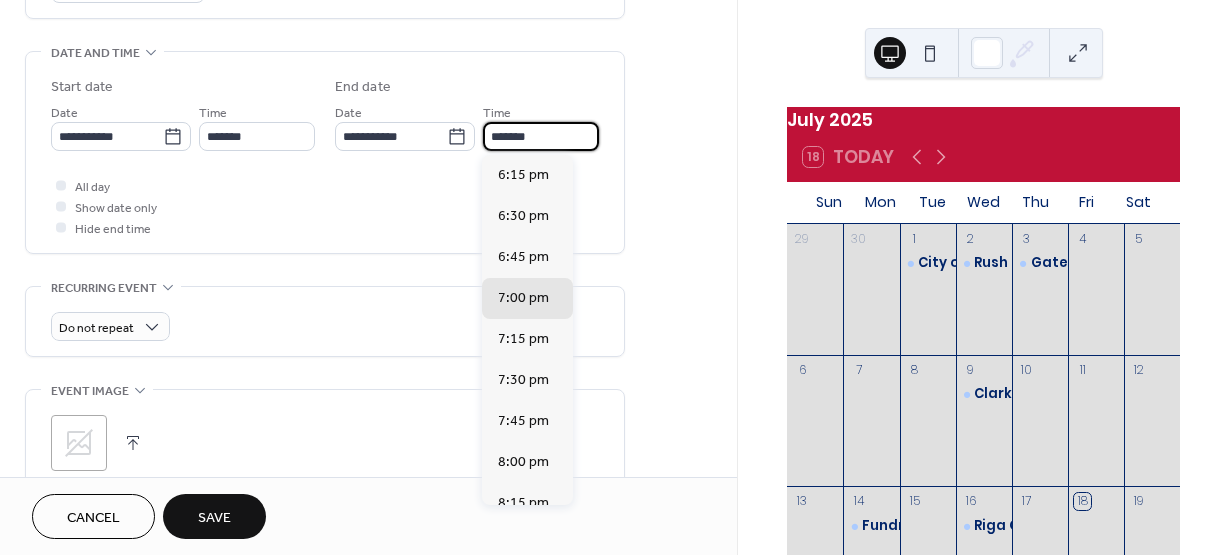 click on "*******" at bounding box center [541, 136] 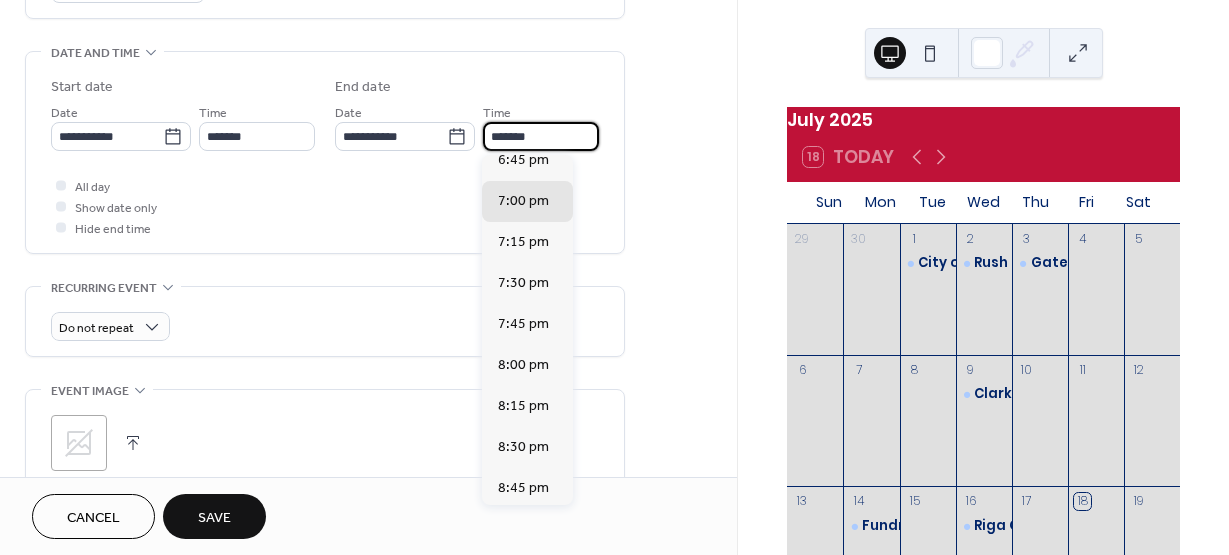 scroll, scrollTop: 100, scrollLeft: 0, axis: vertical 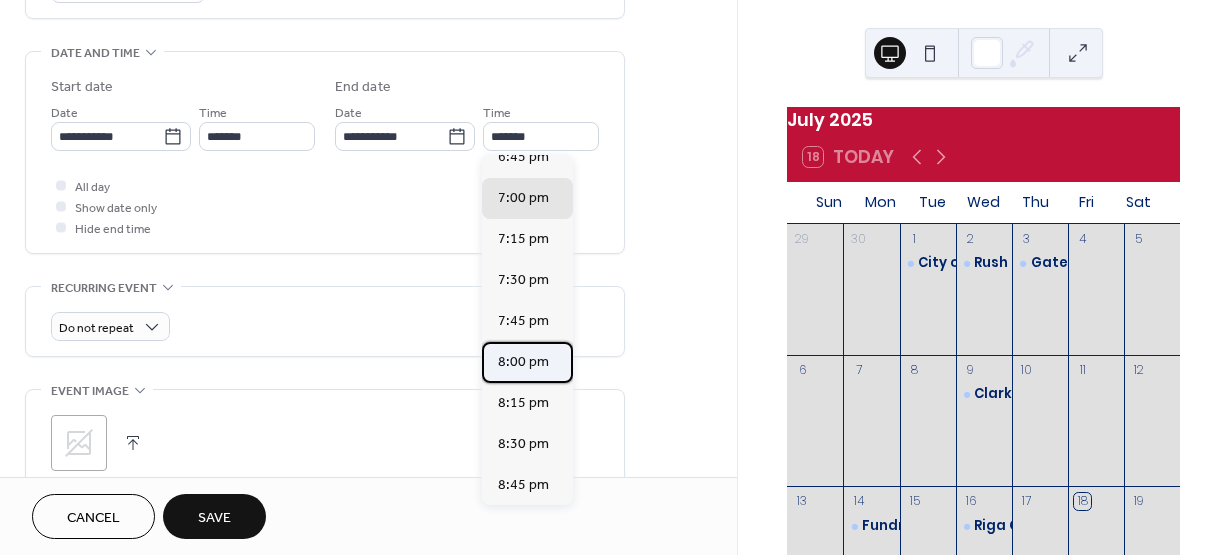 click on "8:00 pm" at bounding box center [523, 362] 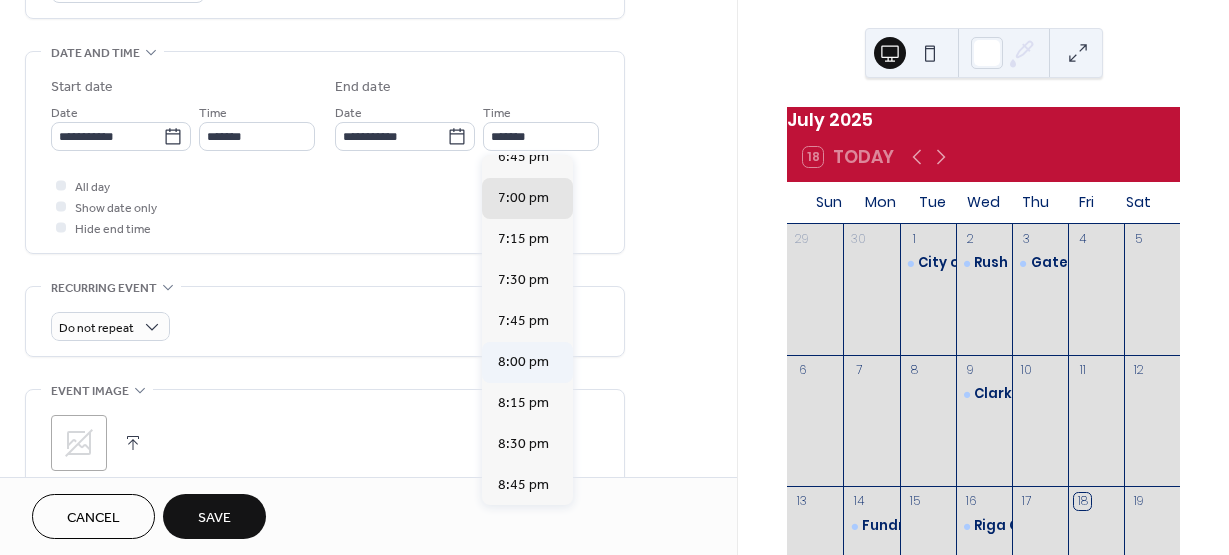 type on "*******" 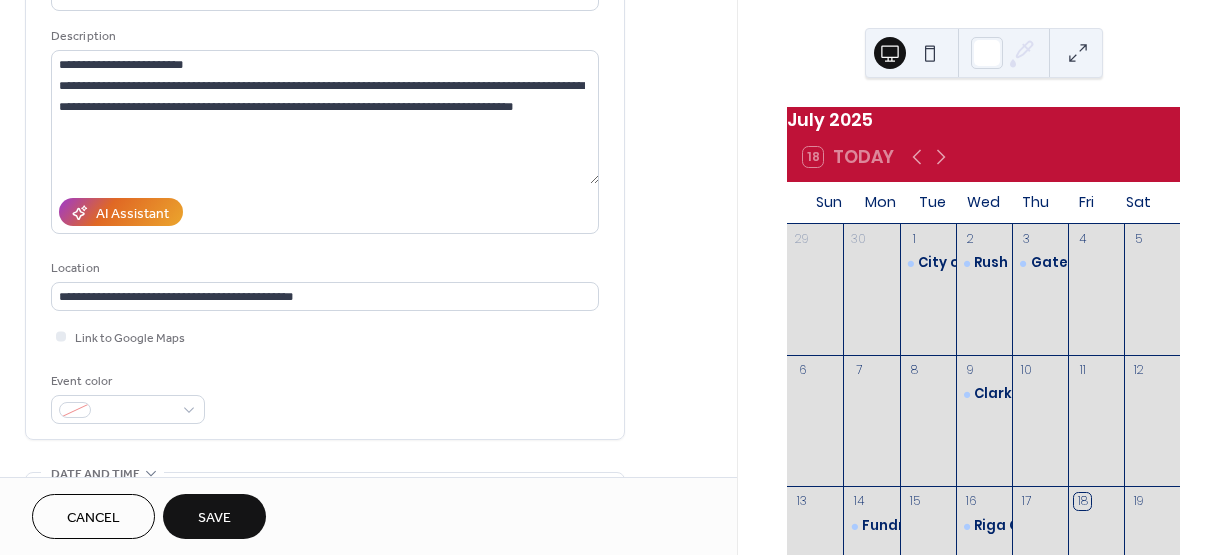 scroll, scrollTop: 0, scrollLeft: 0, axis: both 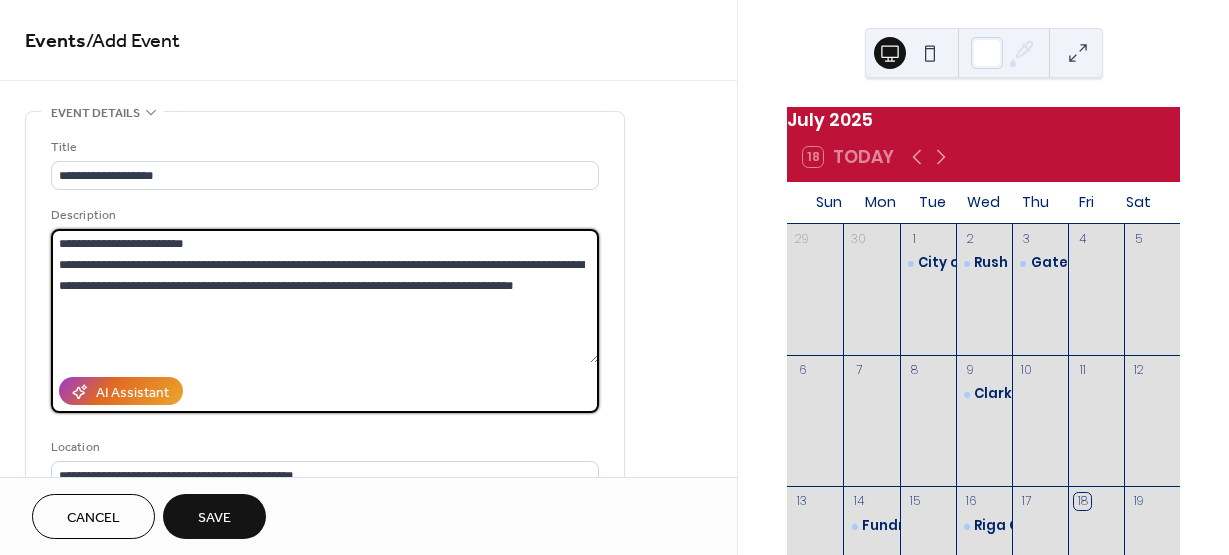 click on "**********" at bounding box center [325, 296] 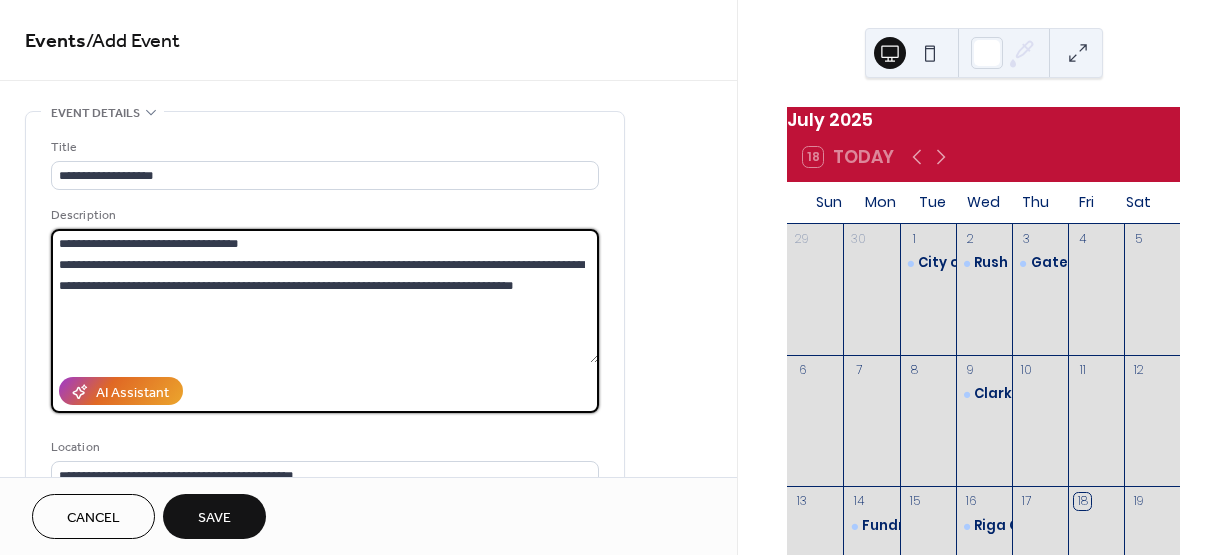 type on "**********" 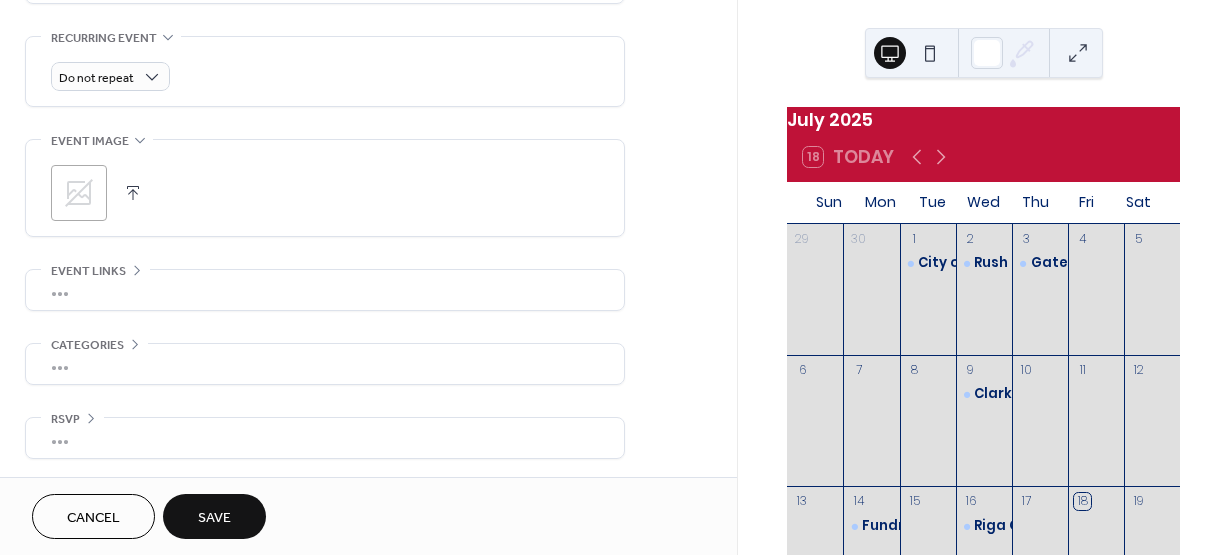 scroll, scrollTop: 852, scrollLeft: 0, axis: vertical 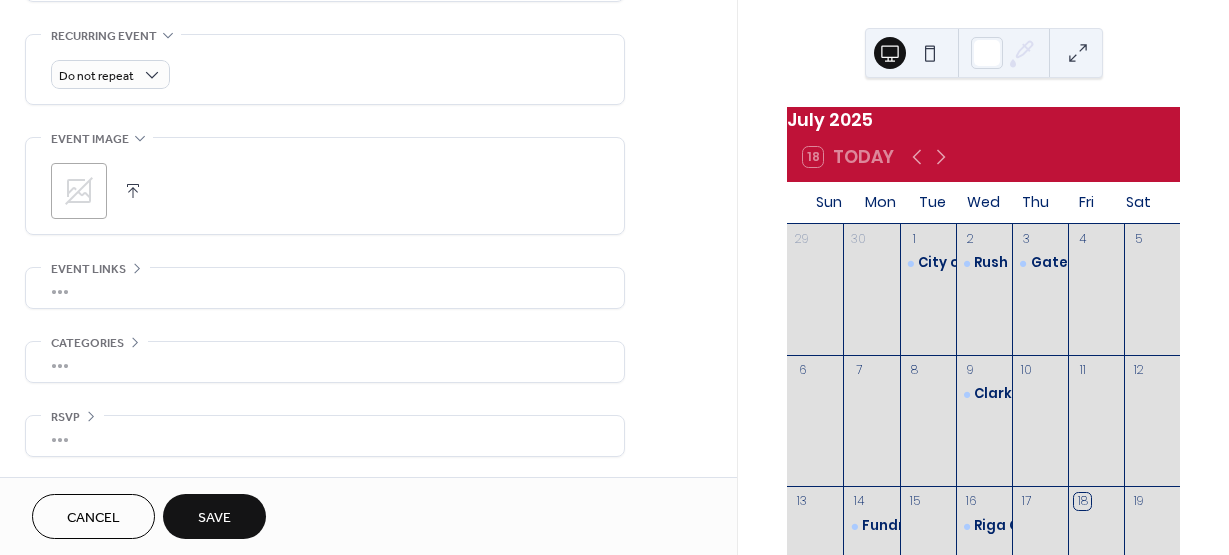 click on "Save" at bounding box center [214, 518] 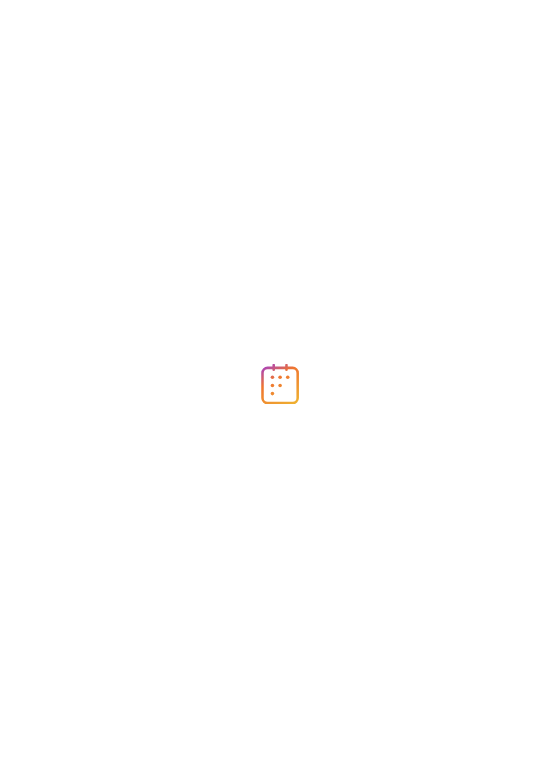 scroll, scrollTop: 0, scrollLeft: 0, axis: both 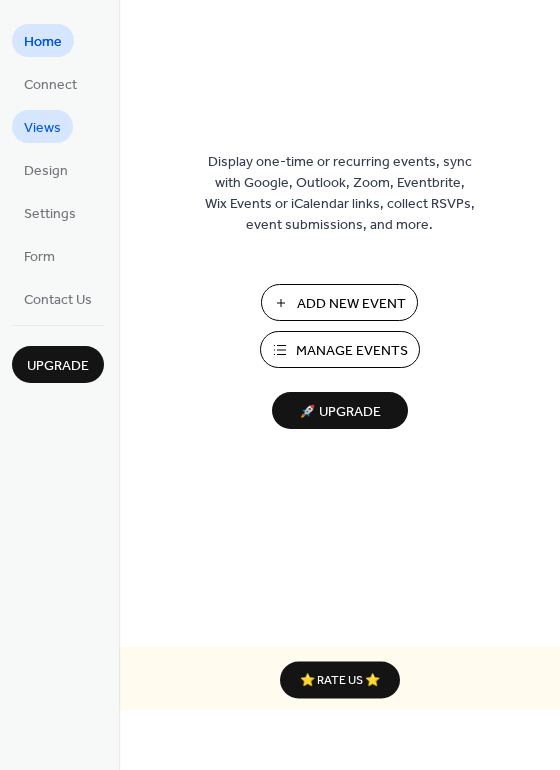 click on "Views" at bounding box center [42, 128] 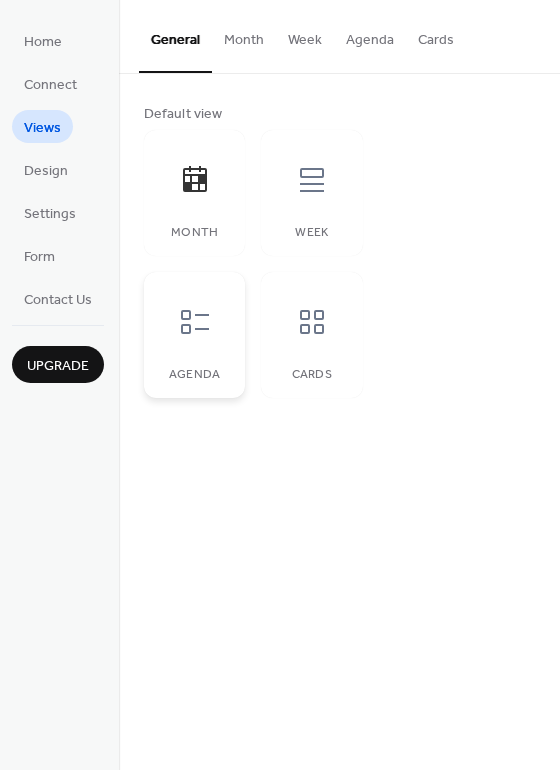 click 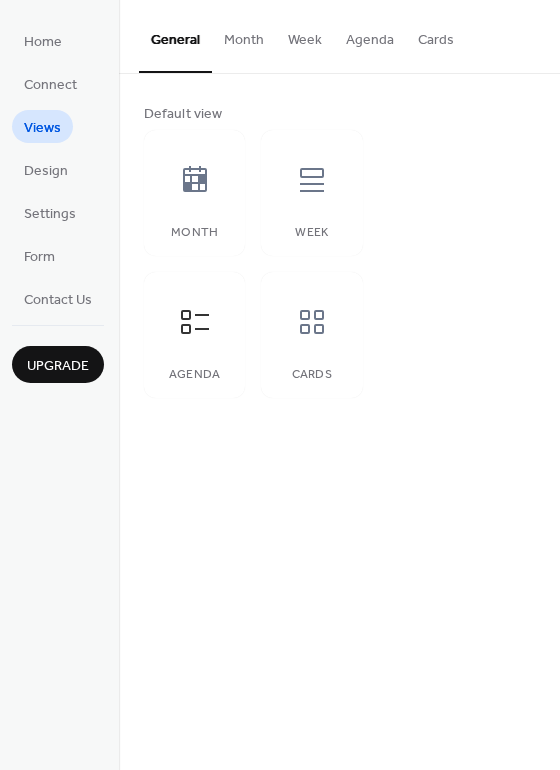 click on "Agenda" at bounding box center (370, 35) 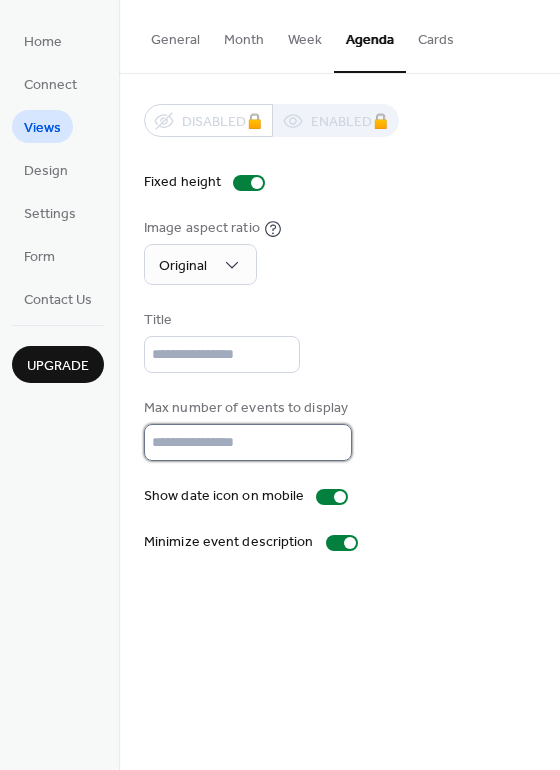click on "**" at bounding box center (248, 442) 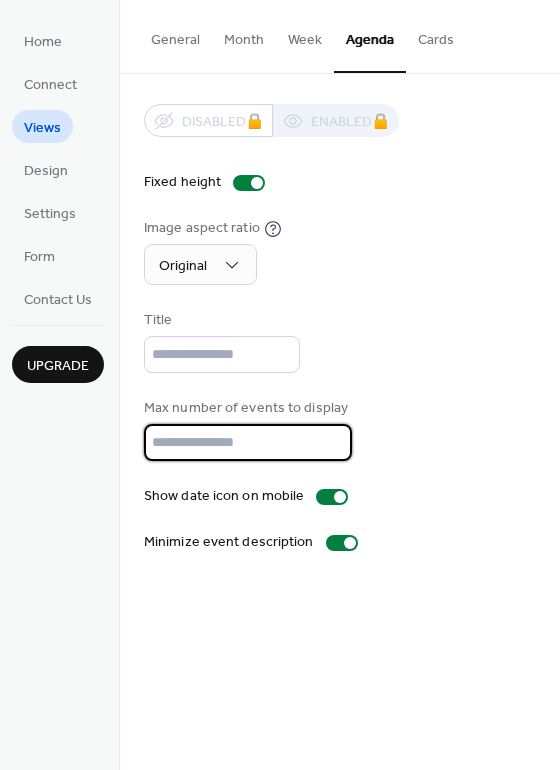 type on "*" 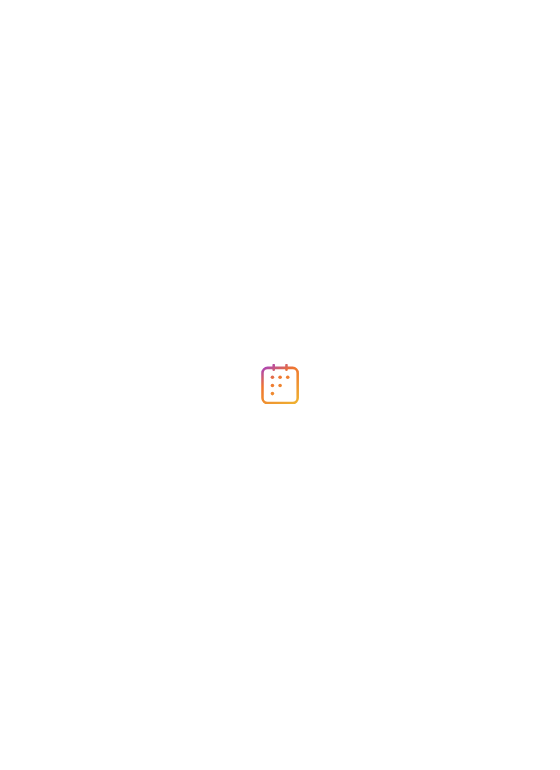 scroll, scrollTop: 0, scrollLeft: 0, axis: both 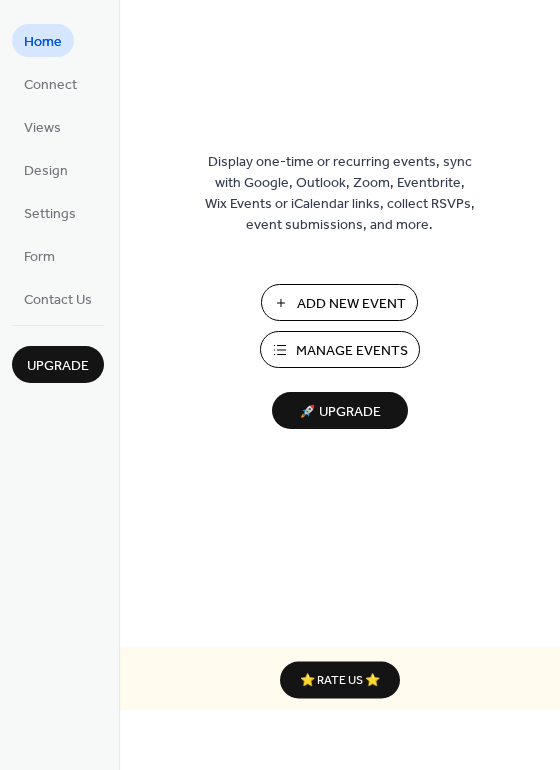 click on "Manage Events" at bounding box center [352, 351] 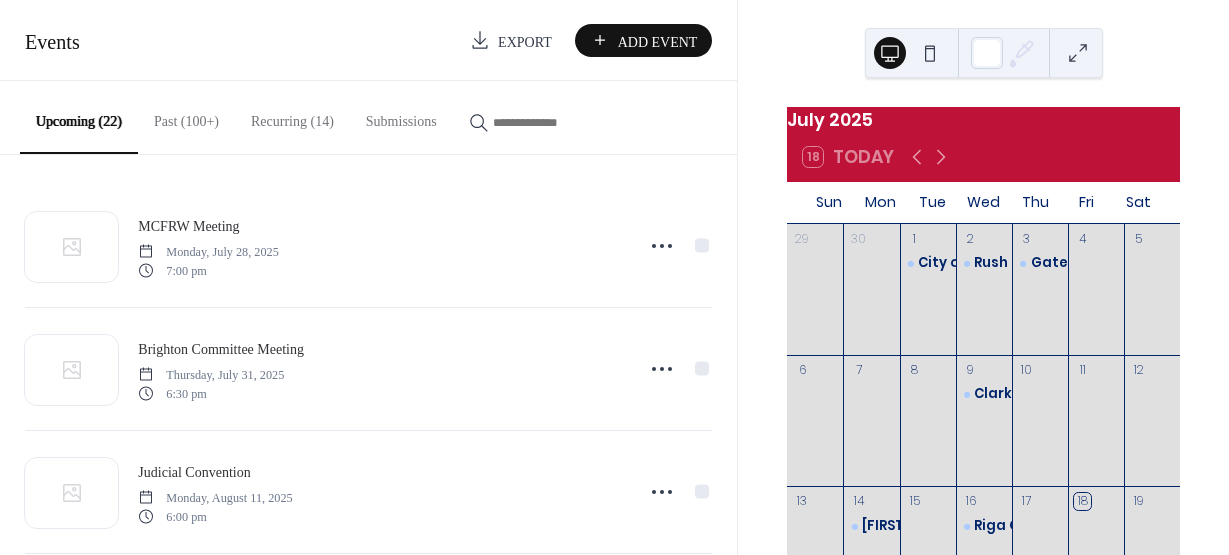 scroll, scrollTop: 0, scrollLeft: 0, axis: both 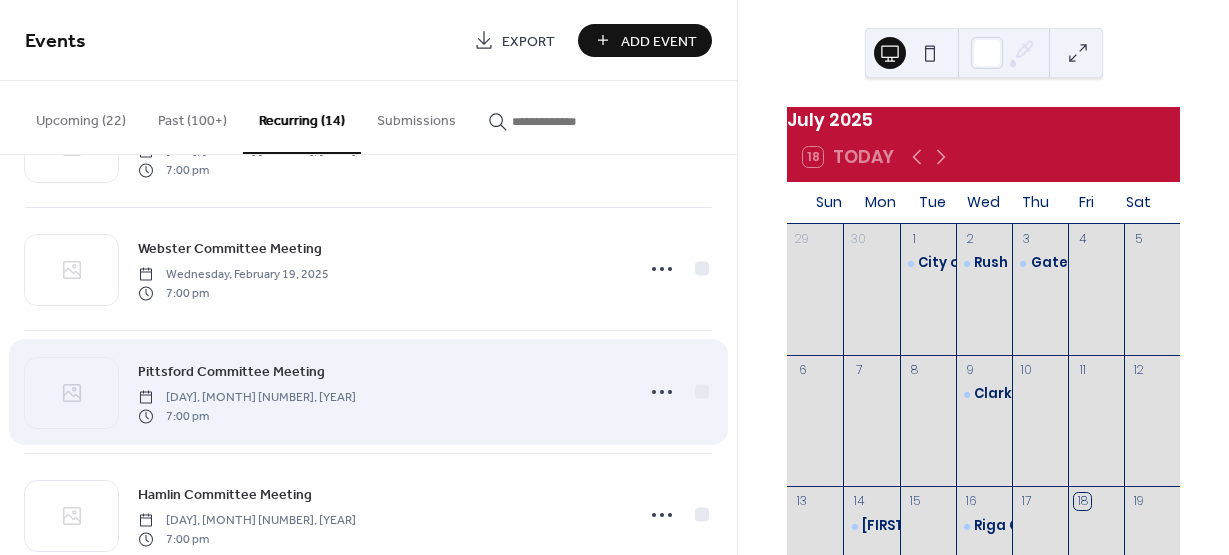 click on "[DAY], [MONTH] [NUMBER], [YEAR]" at bounding box center [247, 398] 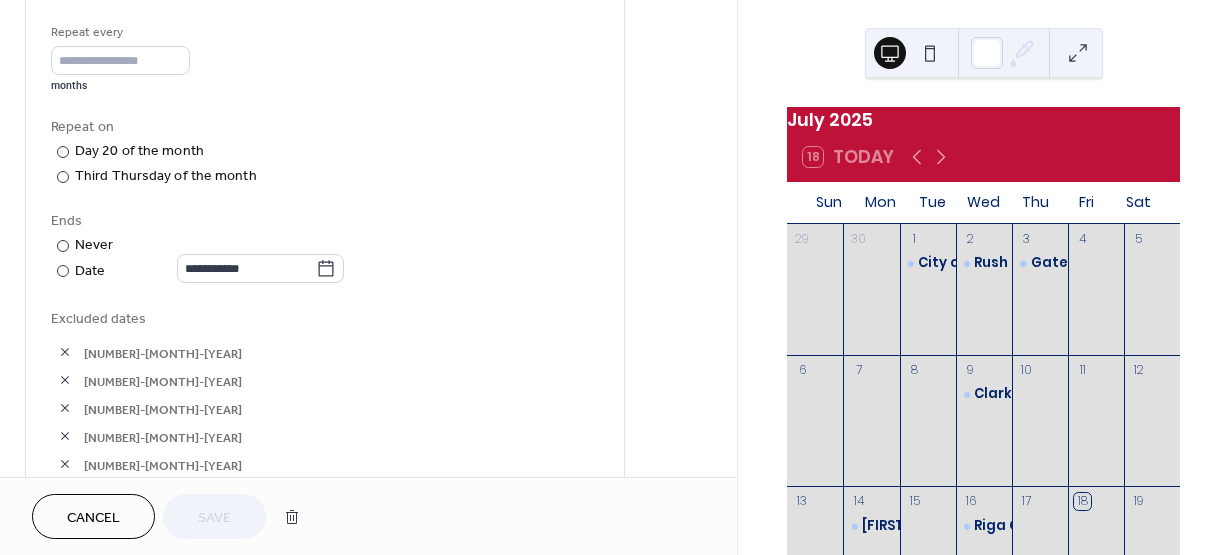 scroll, scrollTop: 900, scrollLeft: 0, axis: vertical 